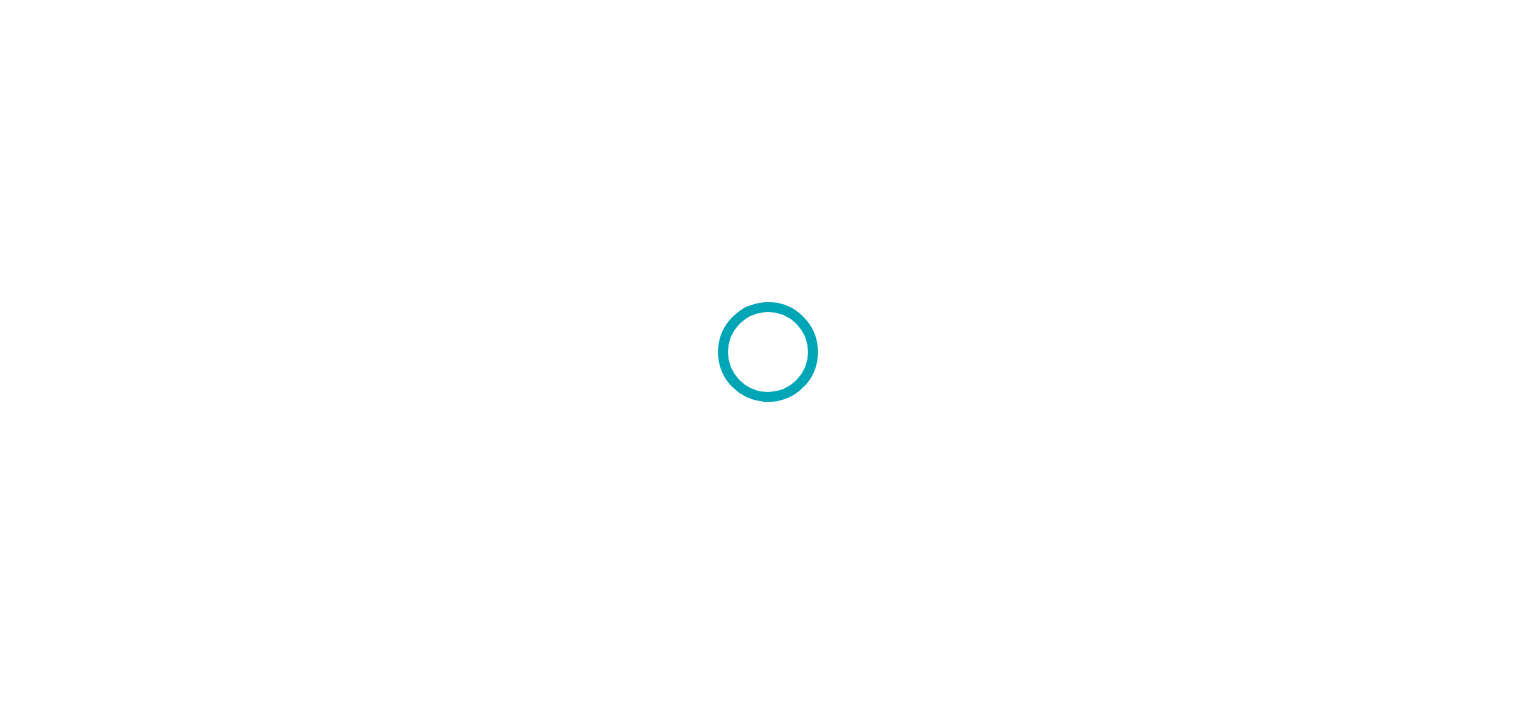 scroll, scrollTop: 0, scrollLeft: 0, axis: both 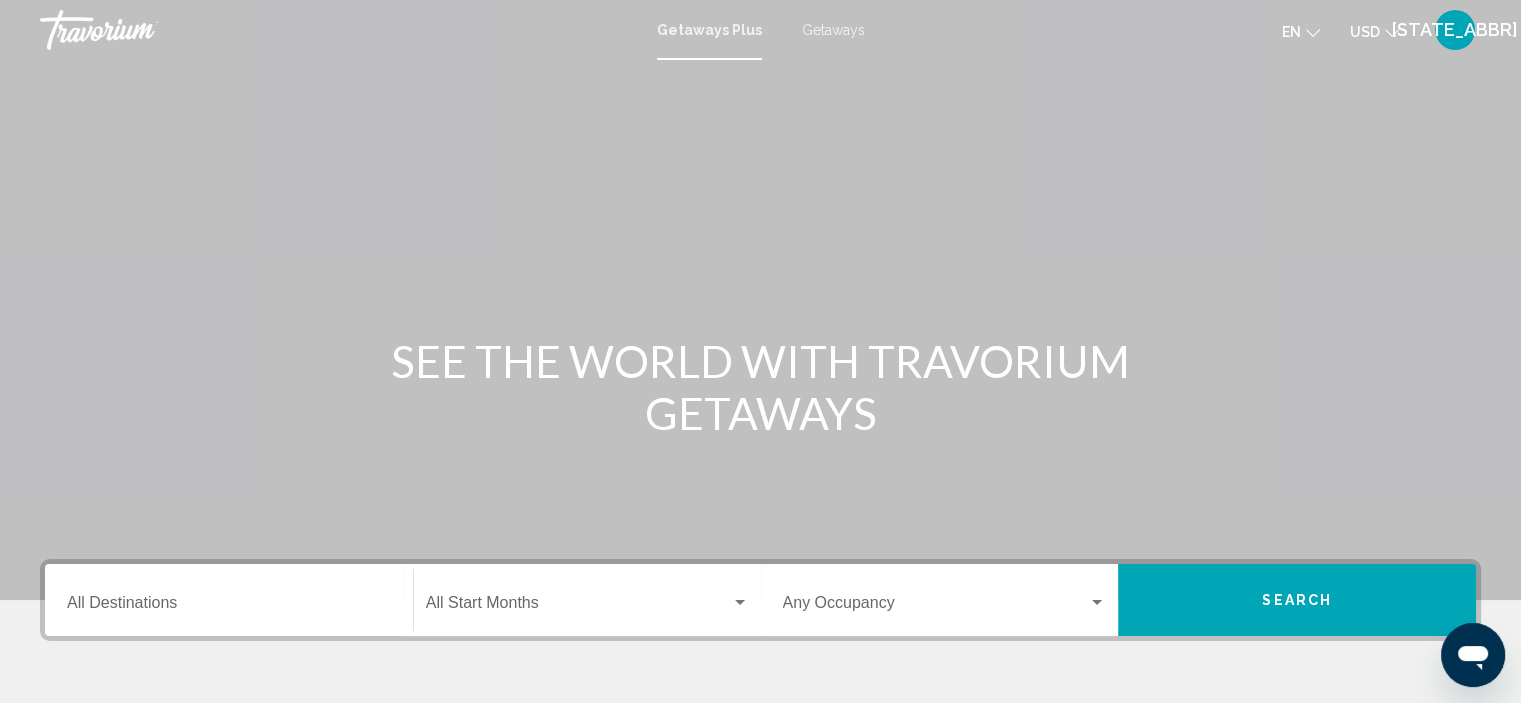 click on "Getaways" at bounding box center [833, 30] 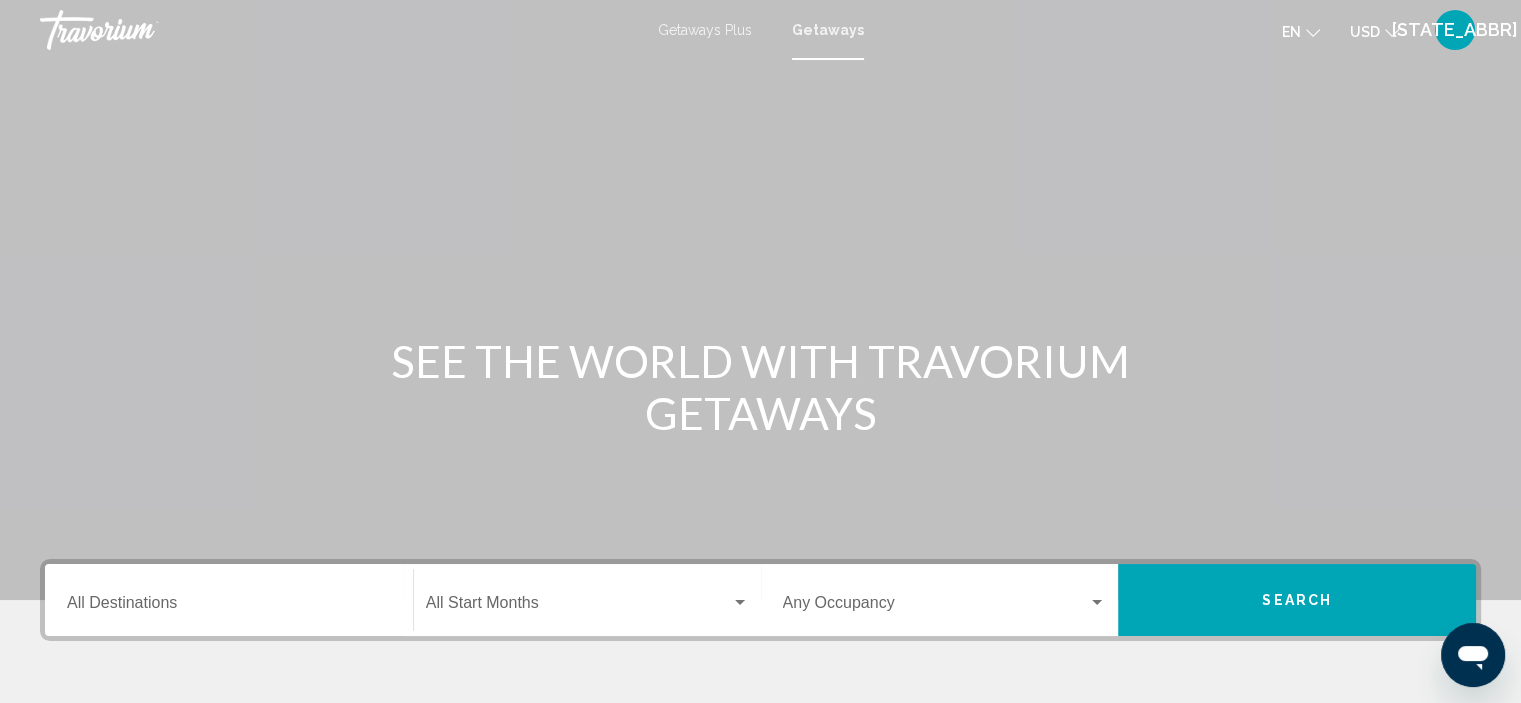 click on "Destination All Destinations" at bounding box center (229, 600) 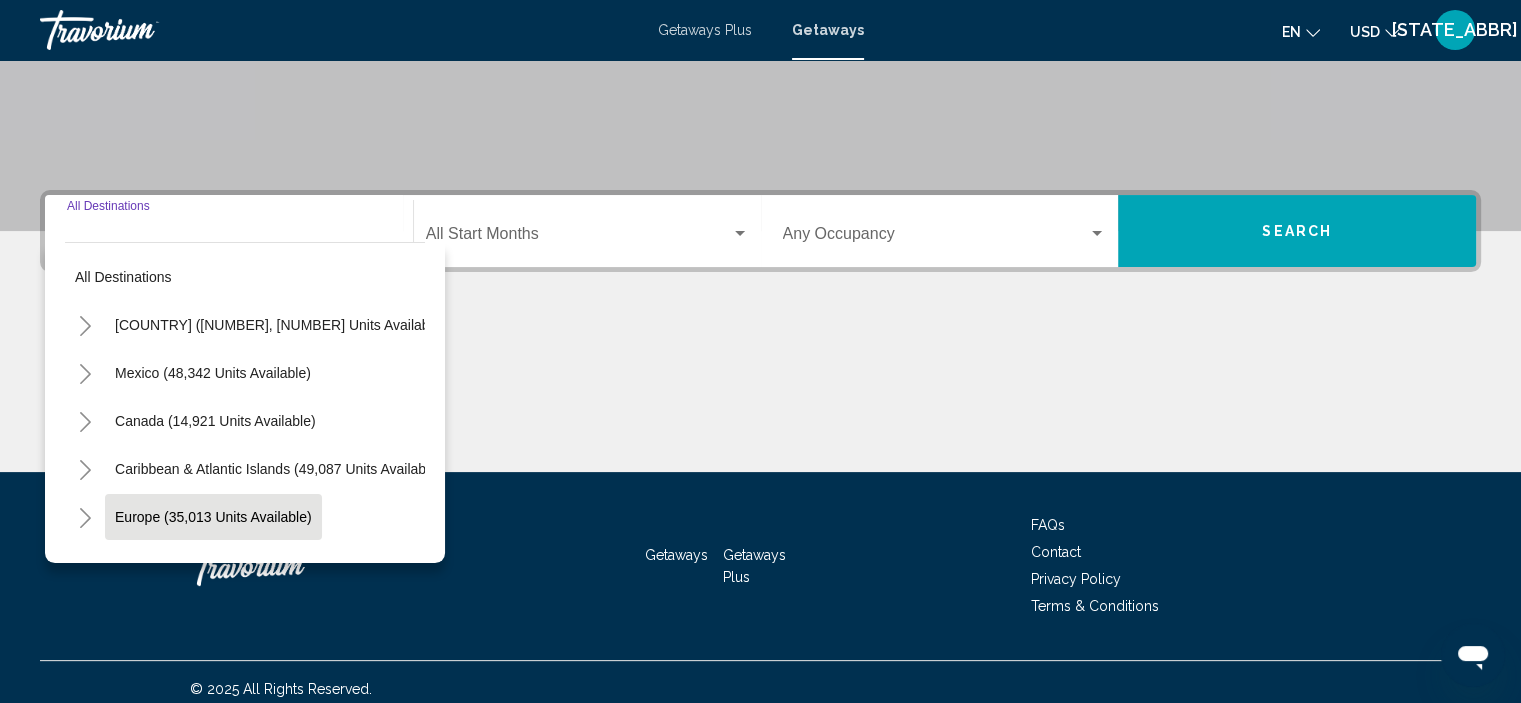scroll, scrollTop: 382, scrollLeft: 0, axis: vertical 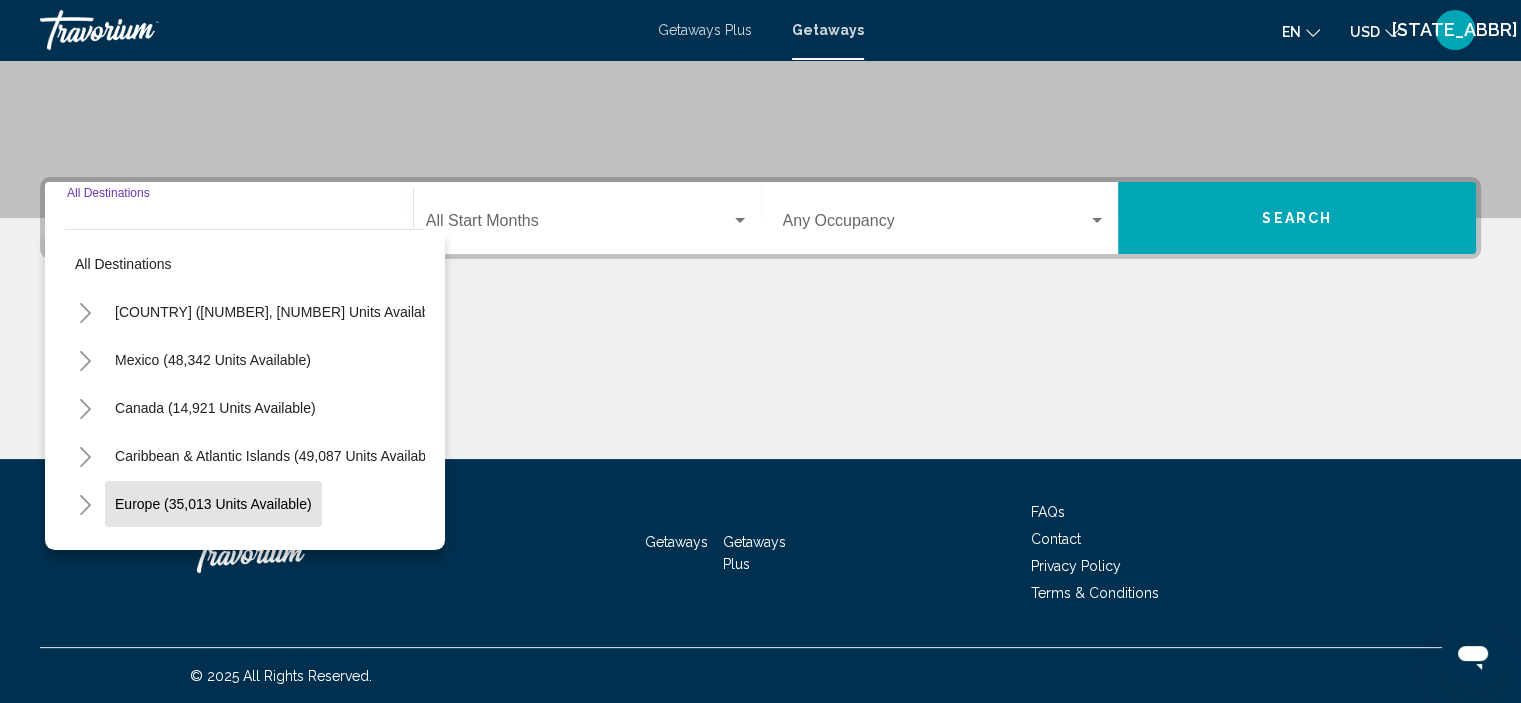 click on "Europe (35,013 units available)" at bounding box center (214, 552) 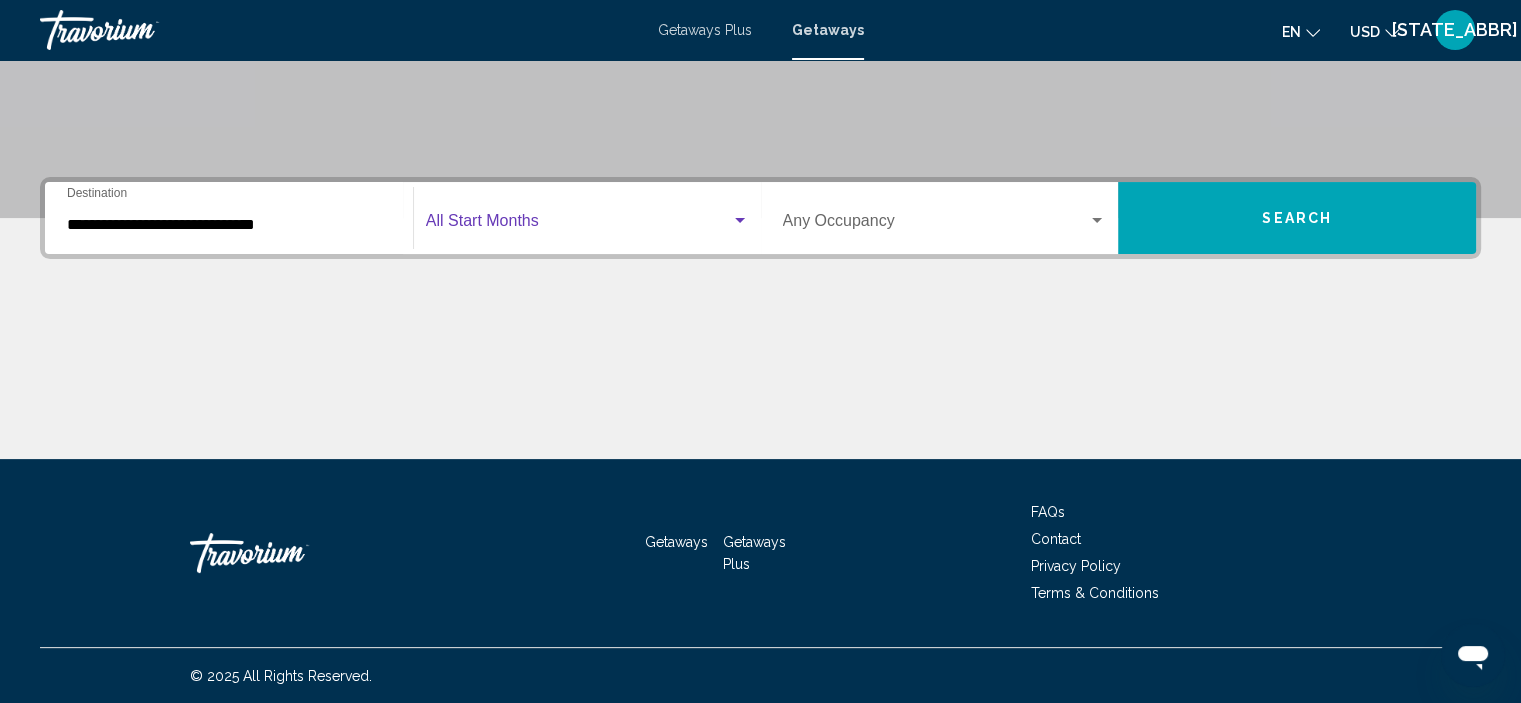 click at bounding box center (578, 225) 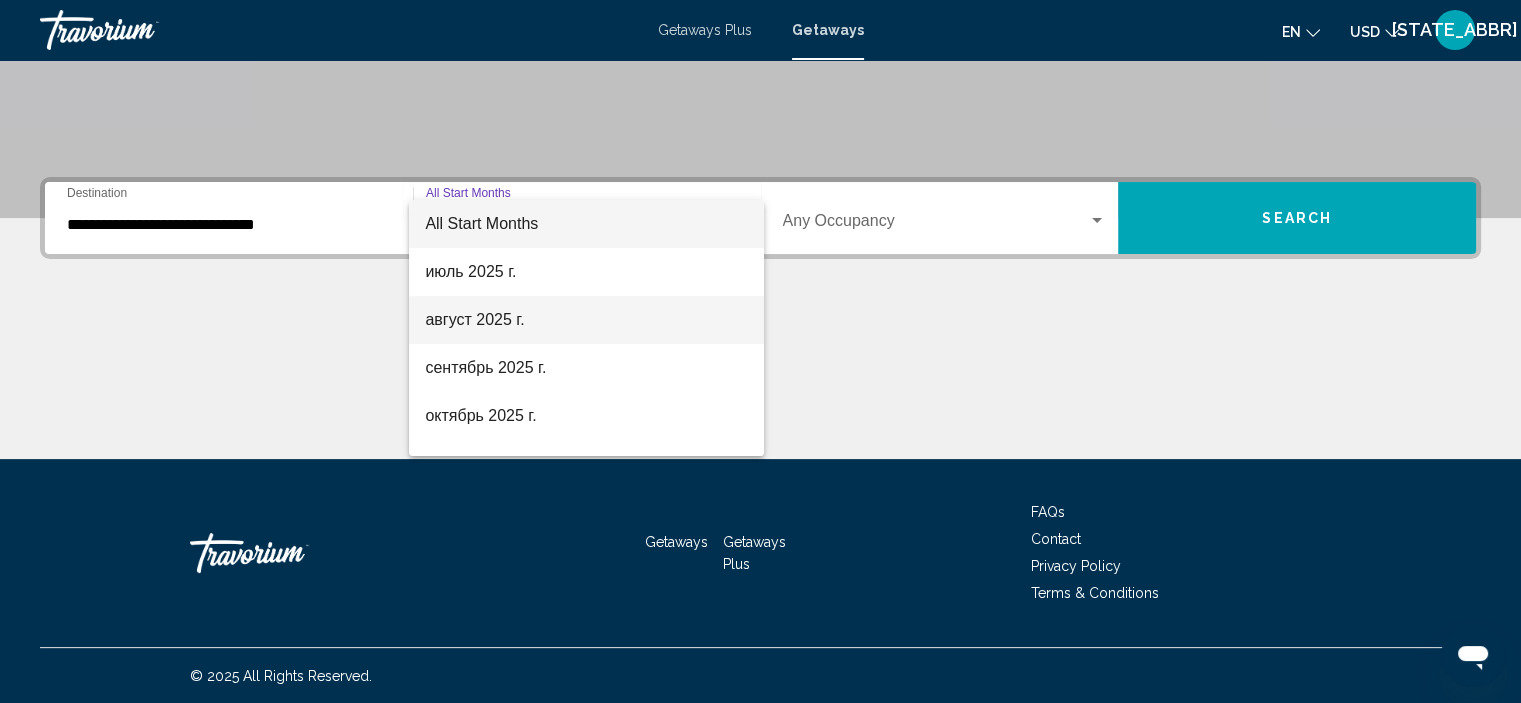 click on "август 2025 г." at bounding box center [586, 320] 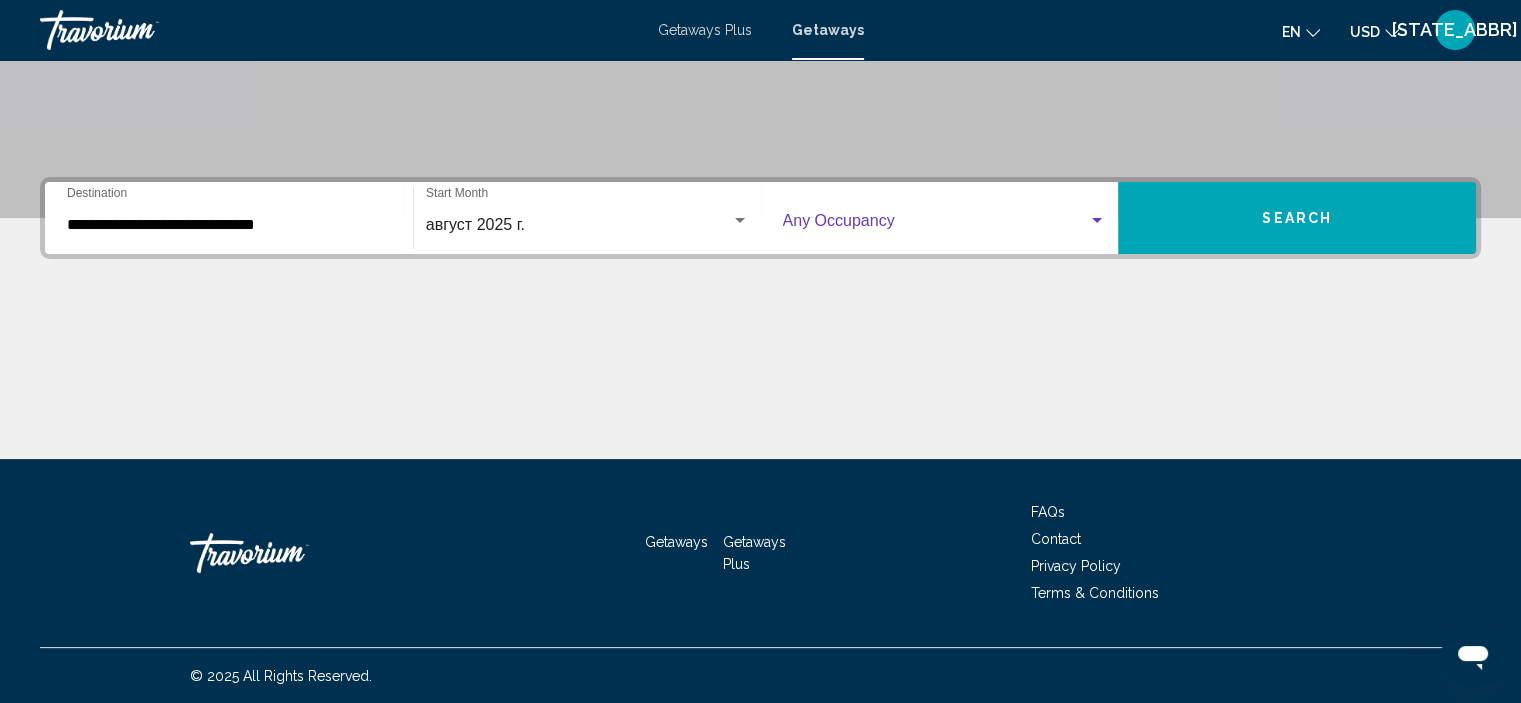 click at bounding box center [936, 225] 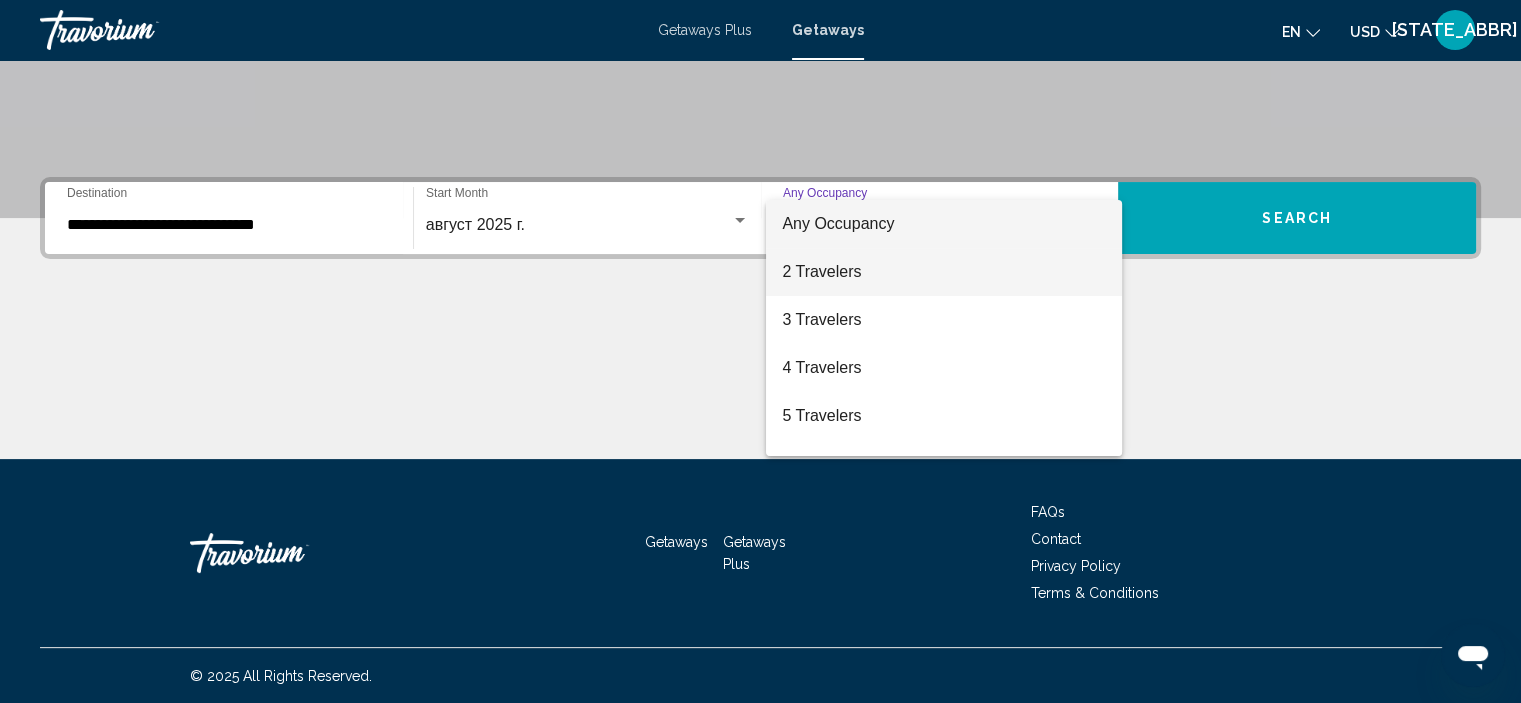 click on "2 Travelers" at bounding box center [944, 272] 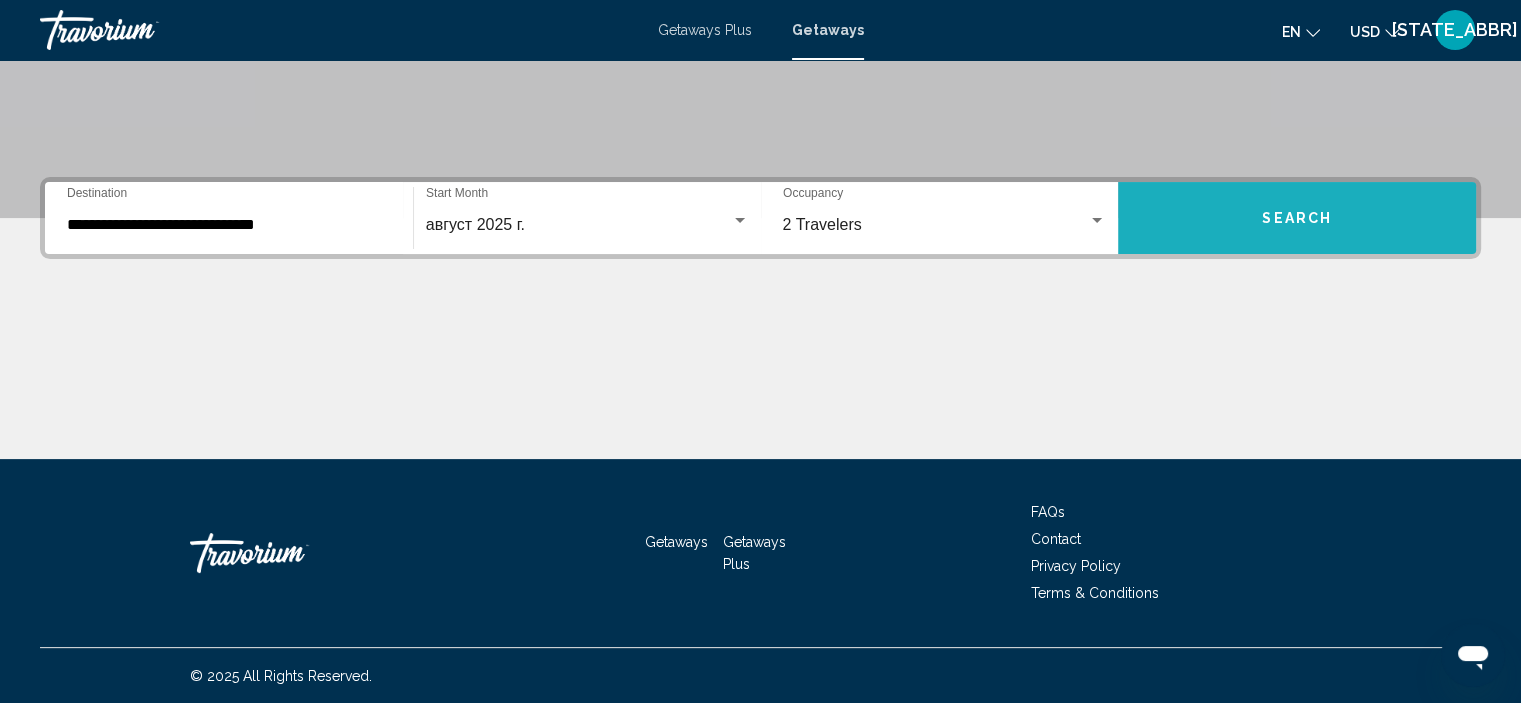 click on "Search" at bounding box center (1297, 219) 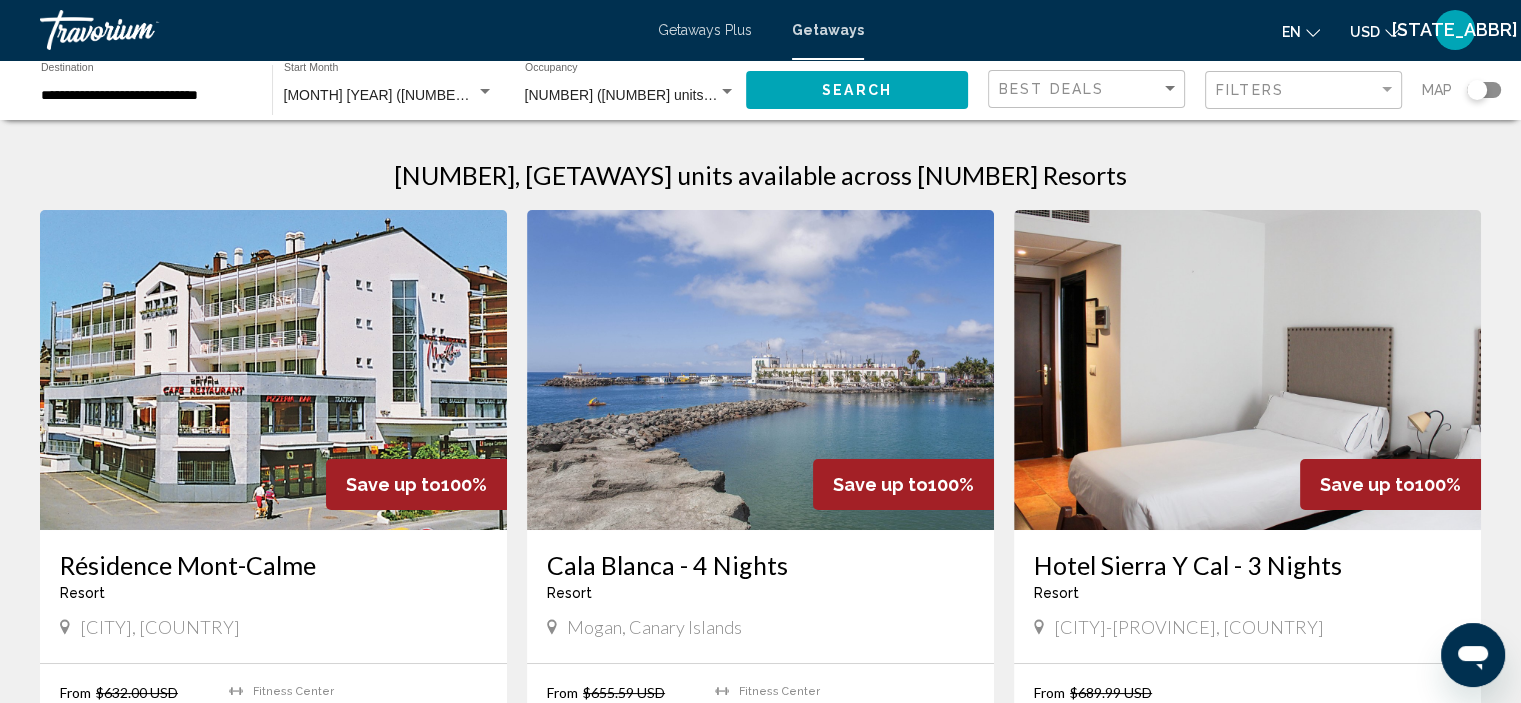 click 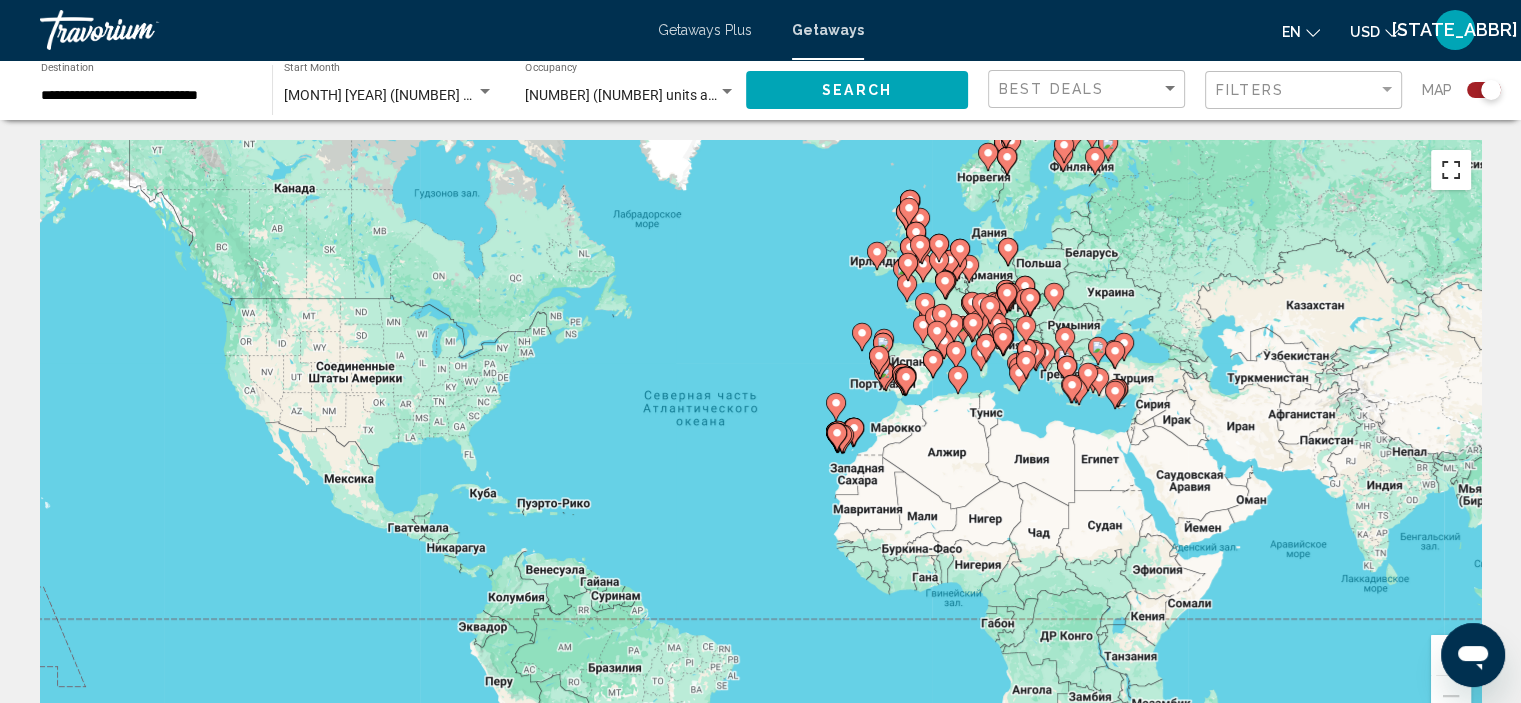 click at bounding box center [1451, 170] 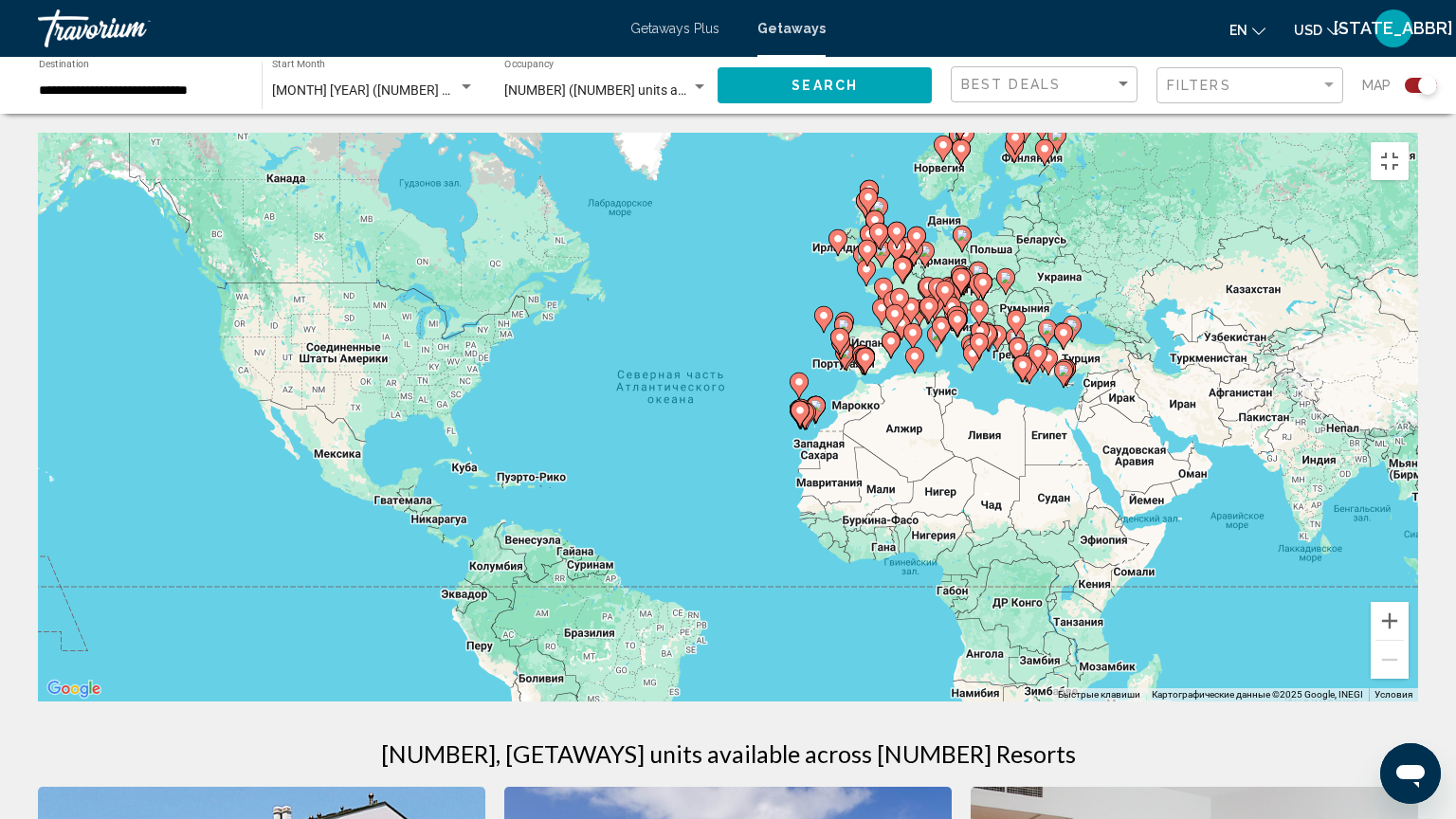click at bounding box center (988, 337) 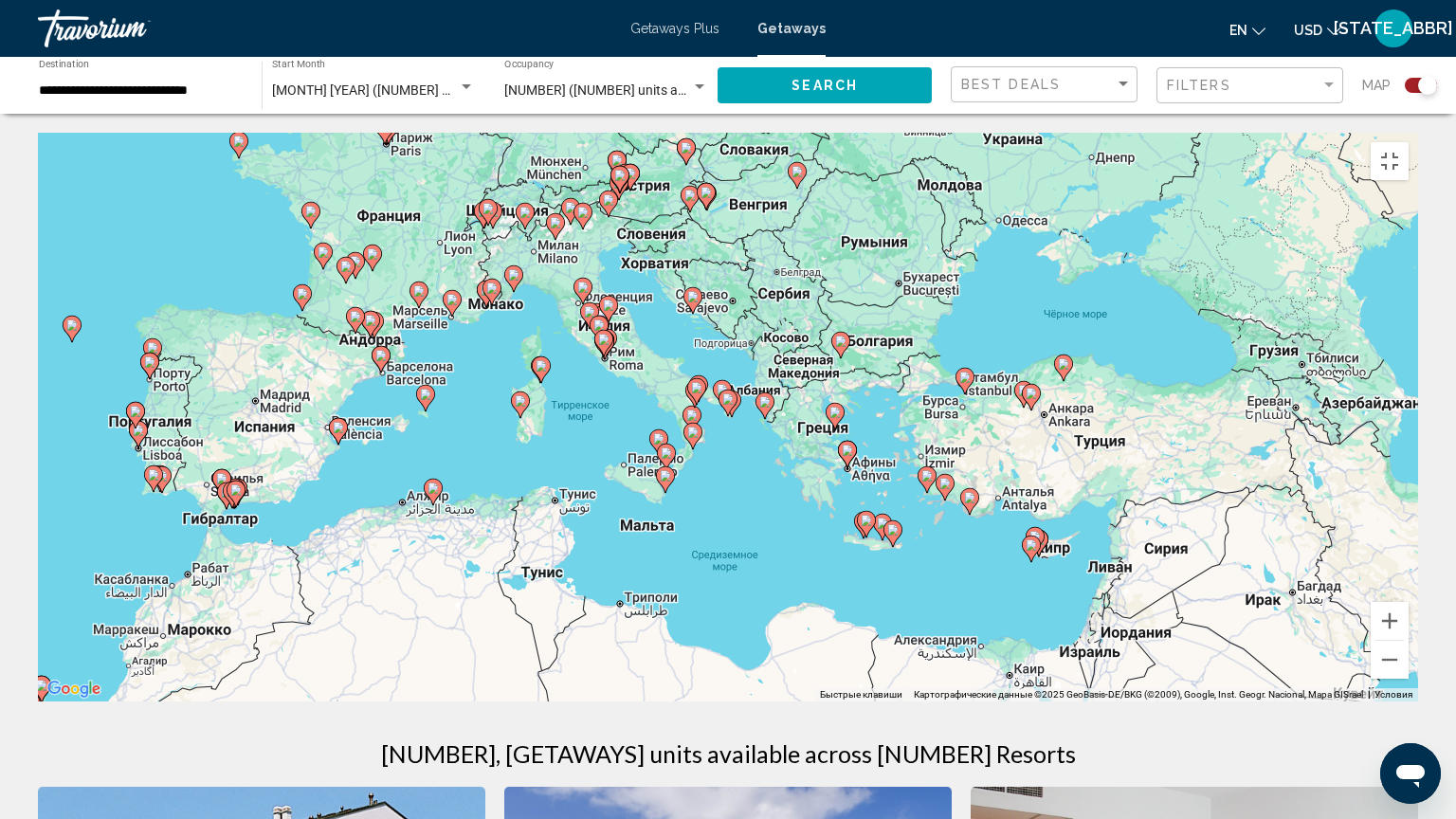 click on "Для навигации используйте клавиши со стрелками.  Чтобы активировать перетаскивание с помощью клавиатуры, нажмите Alt + Ввод. После этого перемещайте маркер, используя клавиши со стрелками. Чтобы завершить перетаскивание, нажмите клавишу Ввод. Чтобы отменить действие, нажмите клавишу Esc." at bounding box center [728, 417] 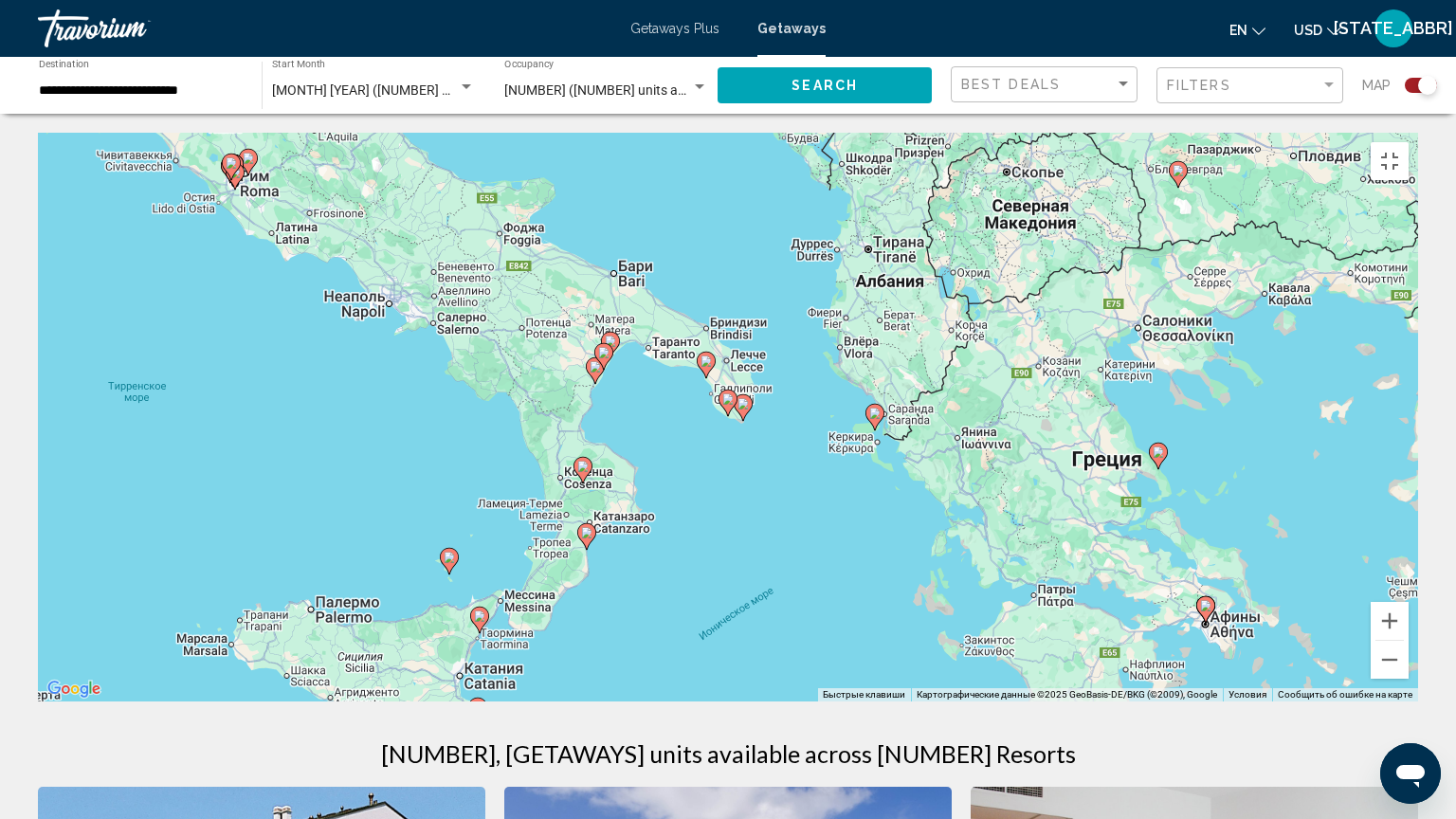 click 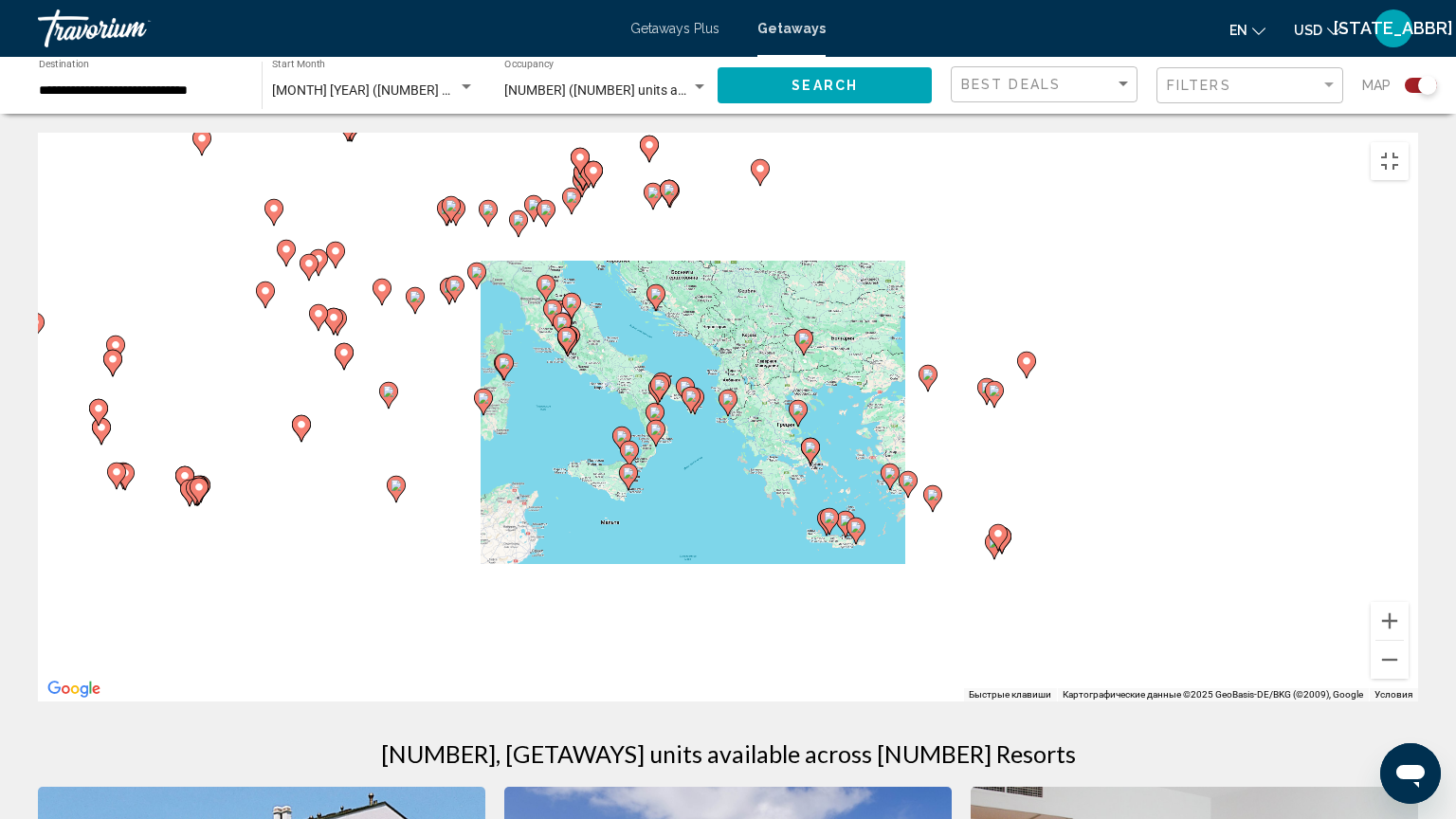 click at bounding box center (728, 403) 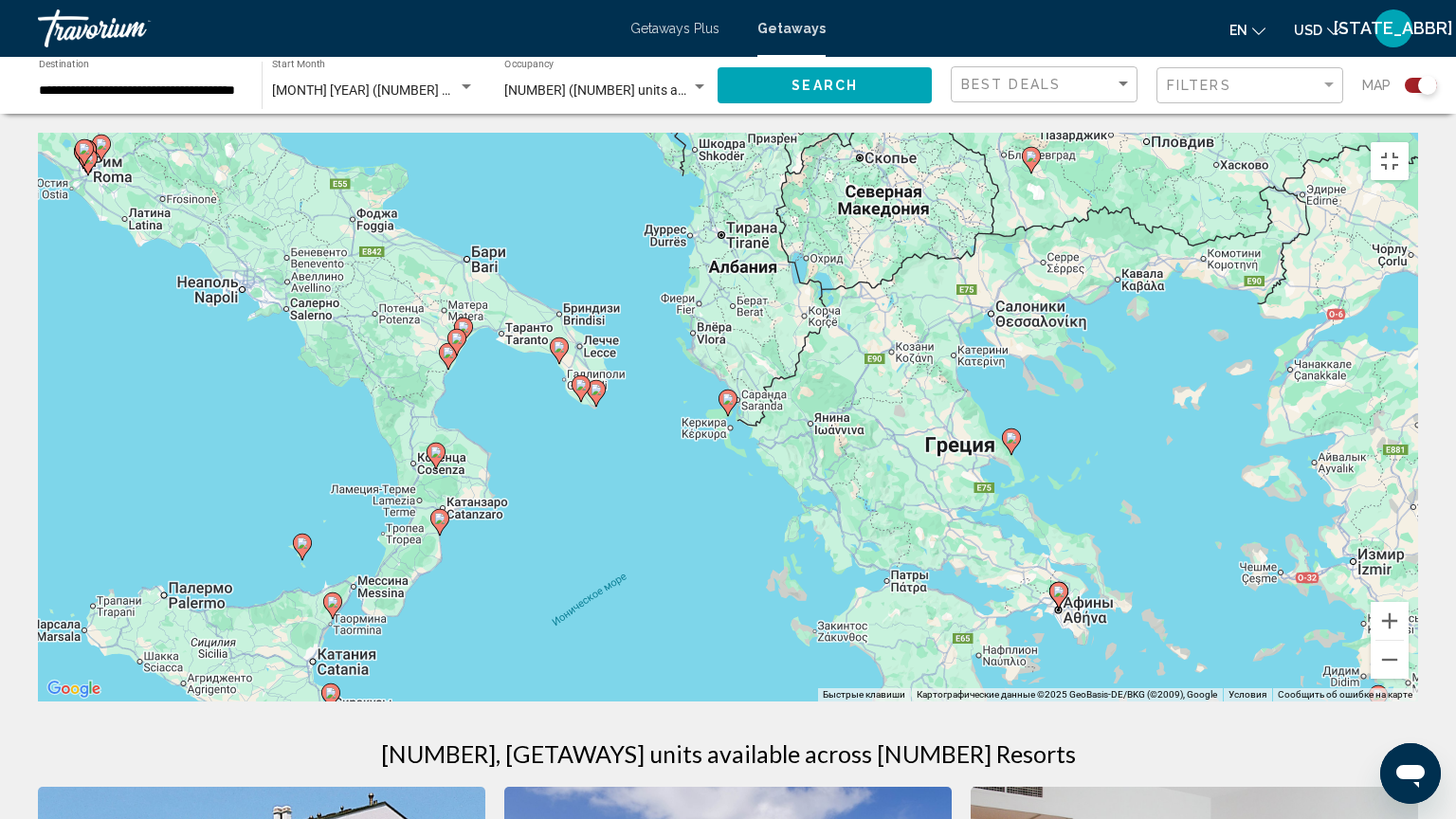 click on "Для навигации используйте клавиши со стрелками.  Чтобы активировать перетаскивание с помощью клавиатуры, нажмите Alt + Ввод. После этого перемещайте маркер, используя клавиши со стрелками. Чтобы завершить перетаскивание, нажмите клавишу Ввод. Чтобы отменить действие, нажмите клавишу Esc." at bounding box center [728, 417] 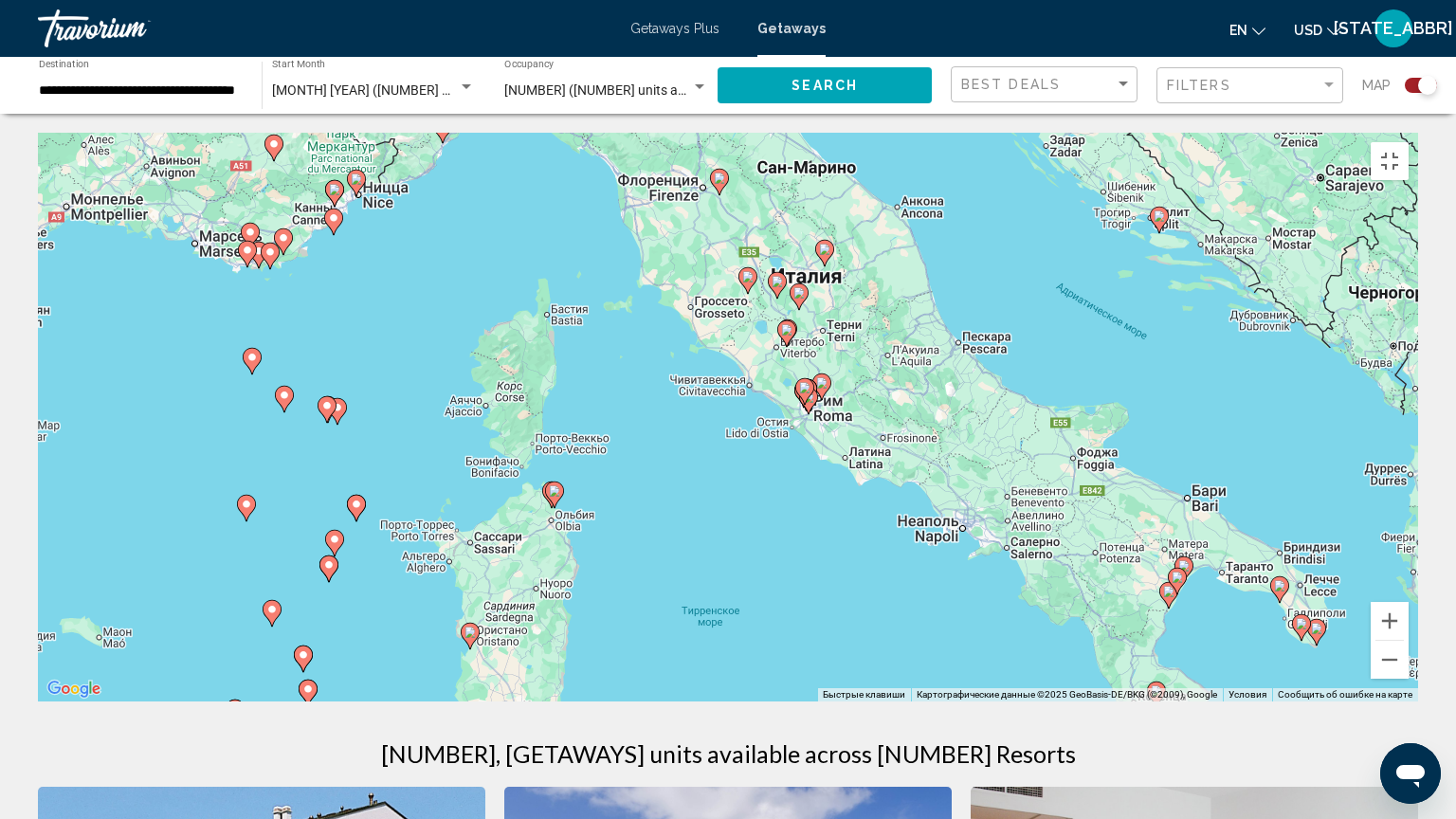 drag, startPoint x: 593, startPoint y: 410, endPoint x: 1319, endPoint y: 639, distance: 761.2601 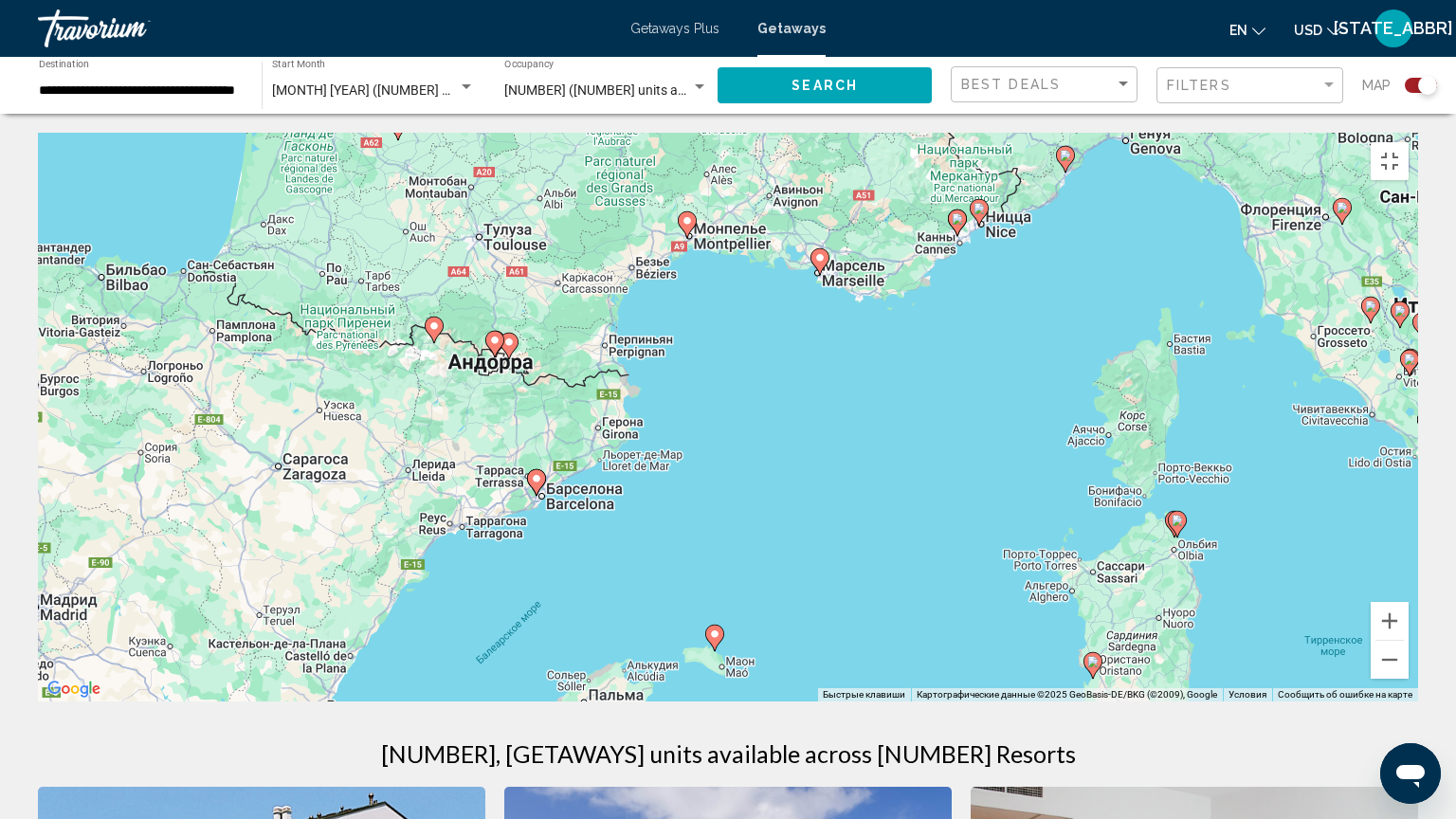 drag, startPoint x: 822, startPoint y: 470, endPoint x: 1154, endPoint y: 521, distance: 335.8943 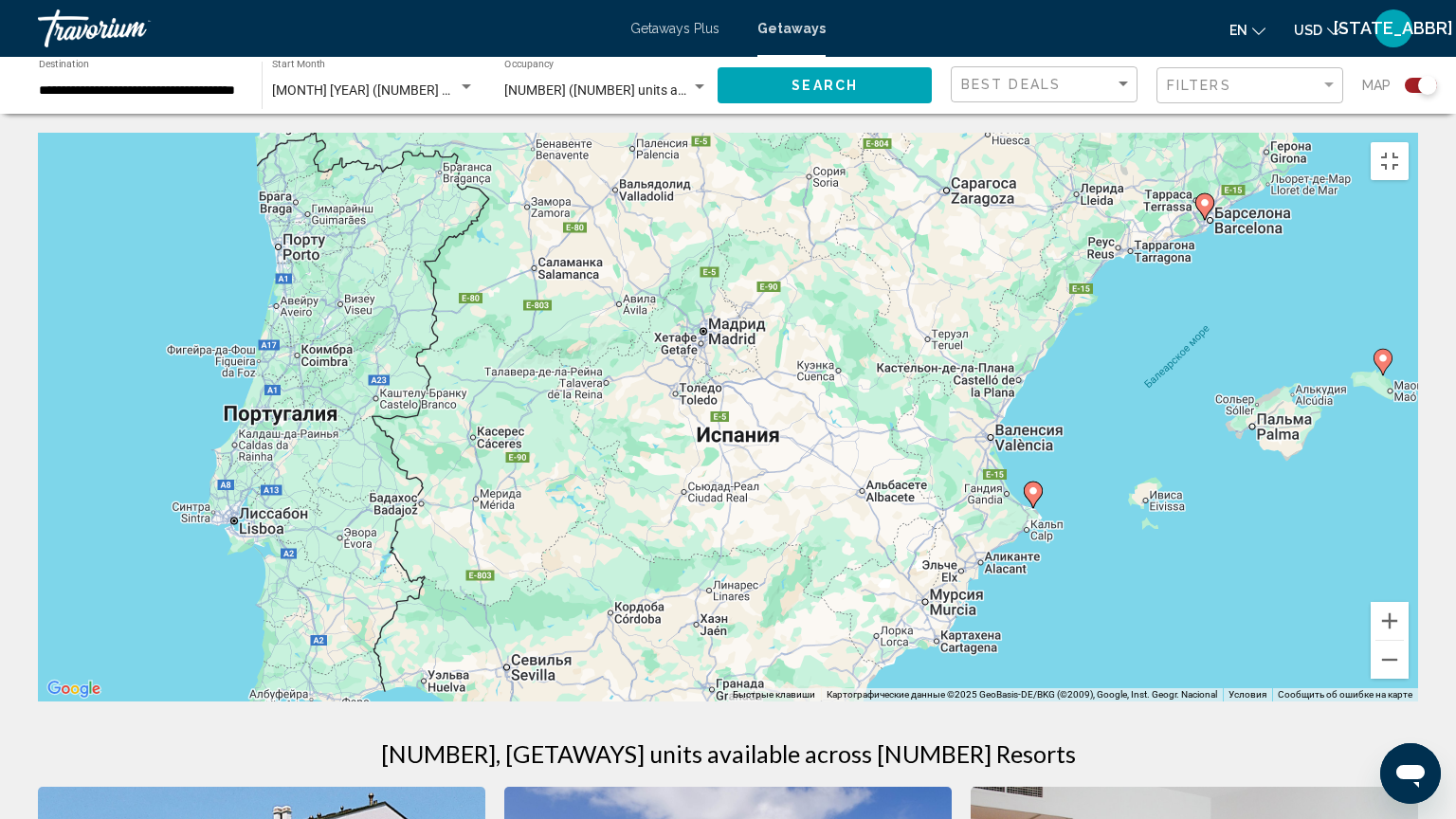 drag, startPoint x: 192, startPoint y: 624, endPoint x: 899, endPoint y: 348, distance: 758.9631 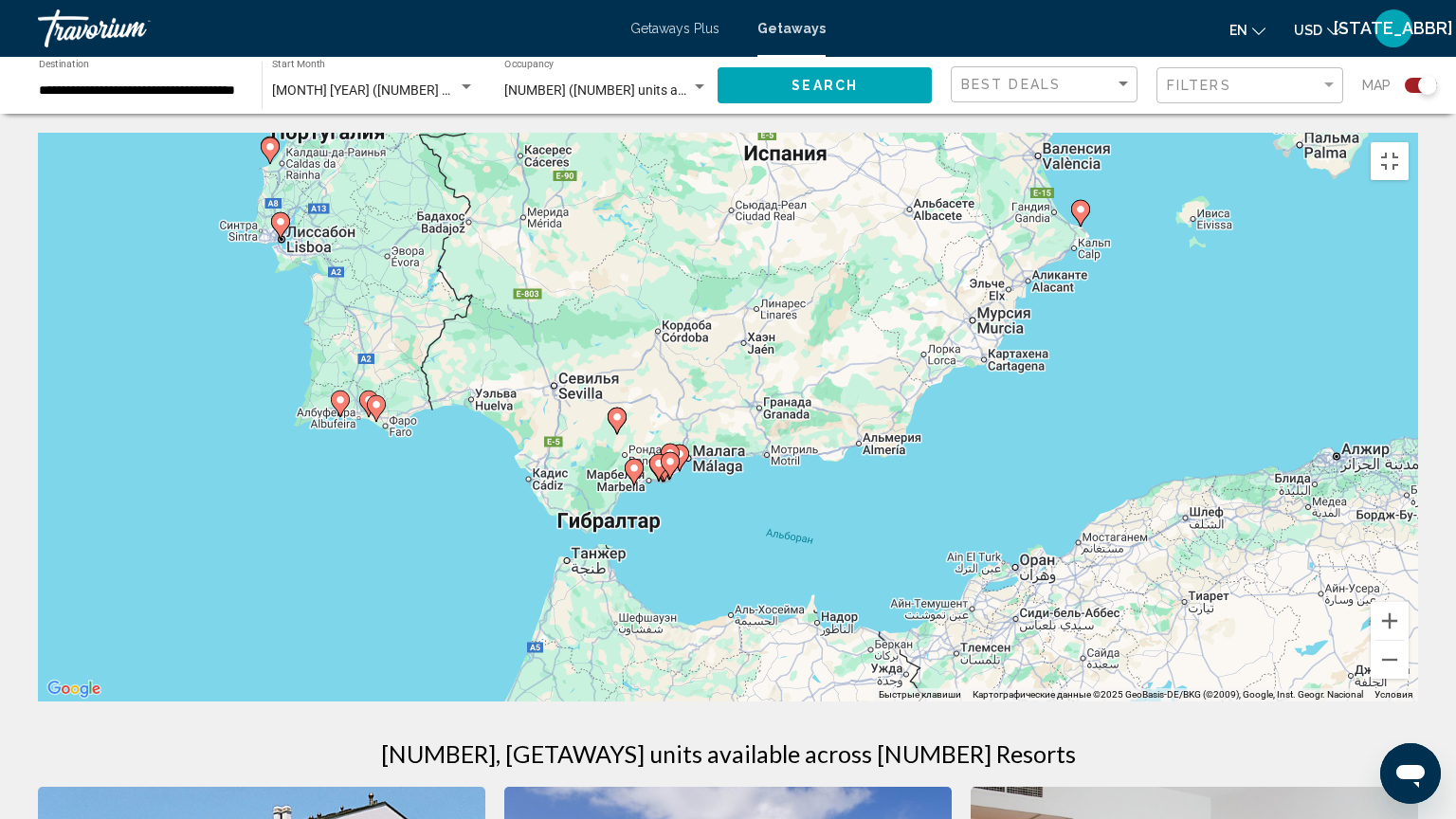 drag, startPoint x: 695, startPoint y: 617, endPoint x: 745, endPoint y: 337, distance: 284.4293 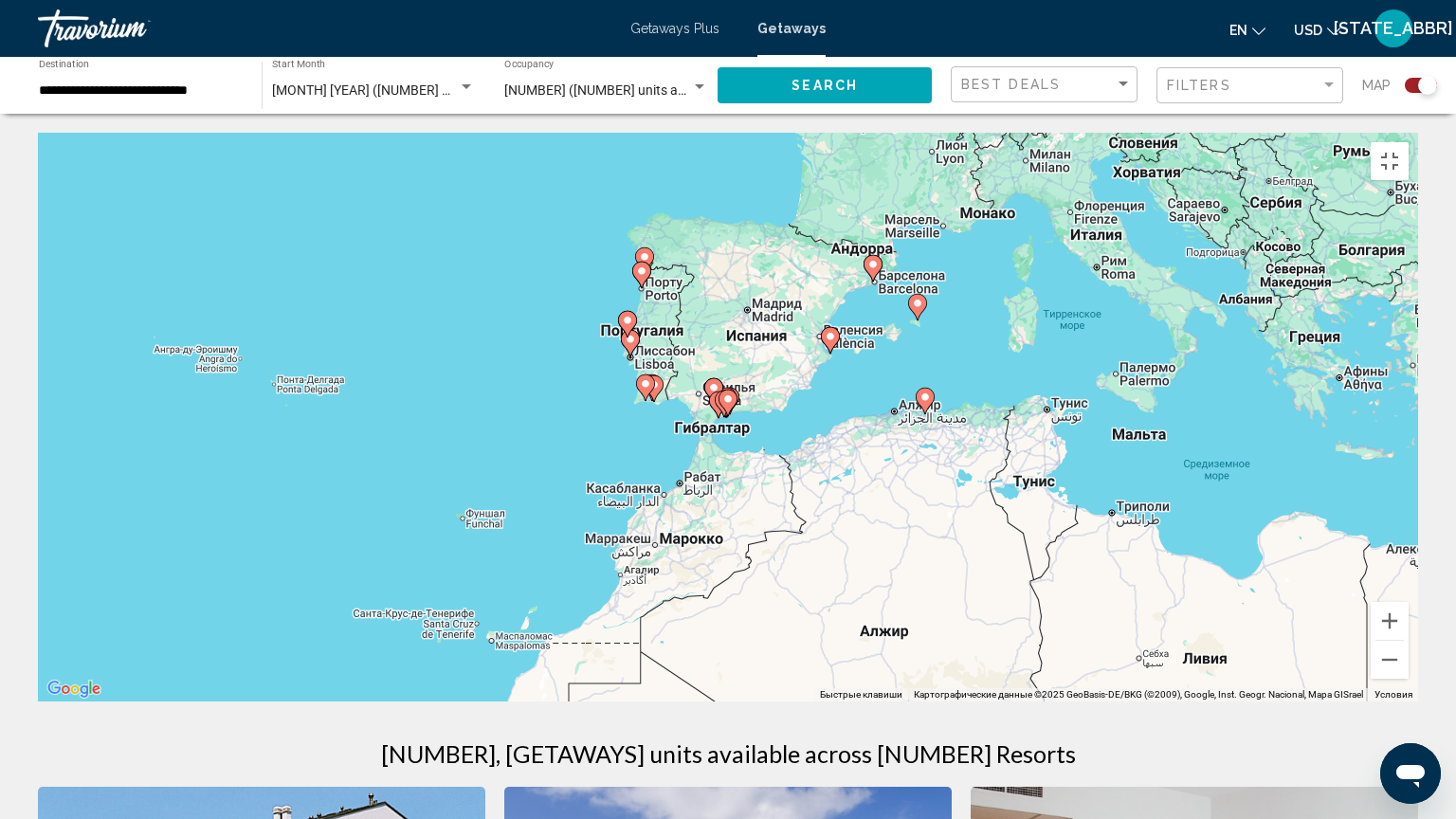 click 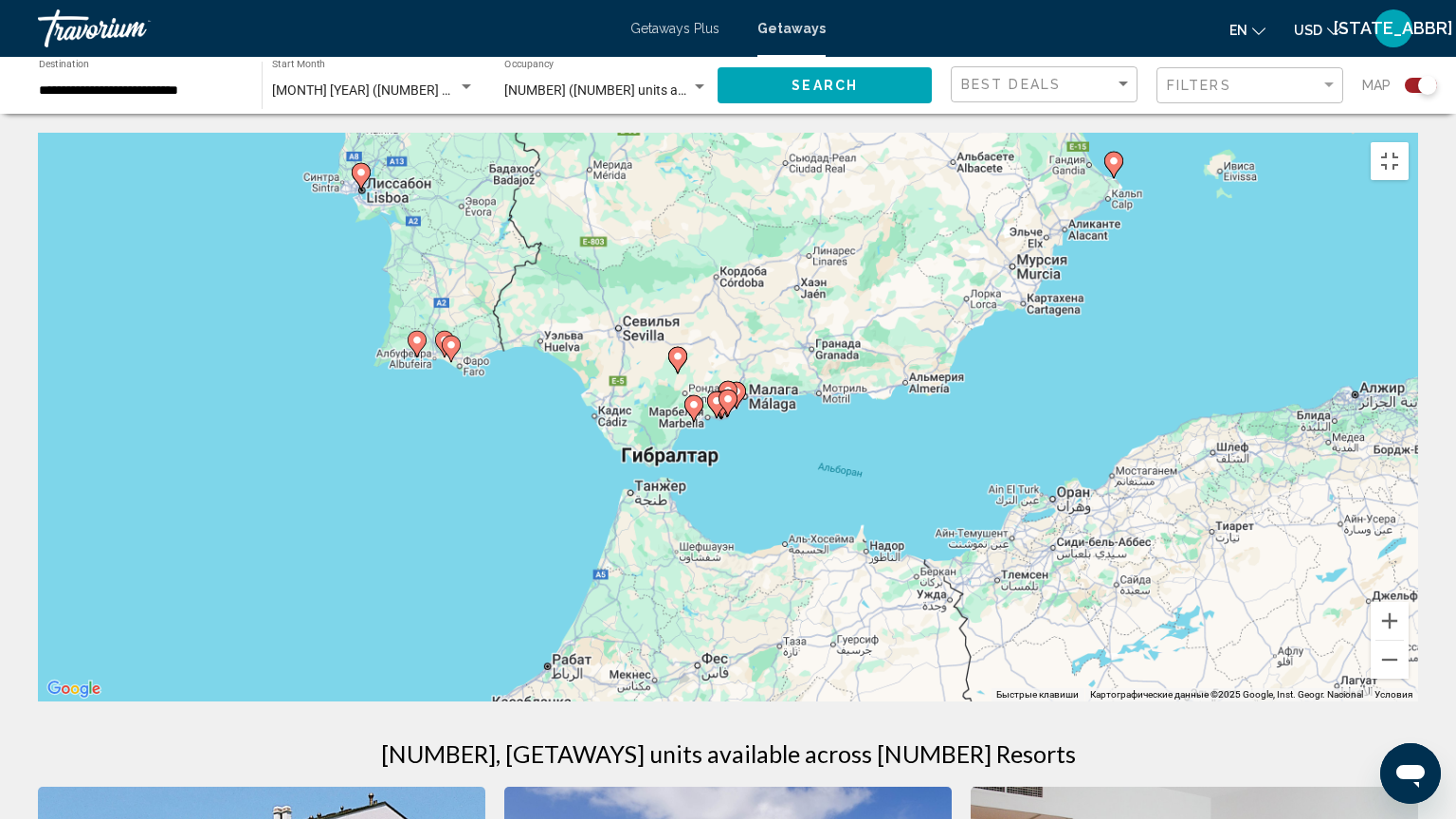 click 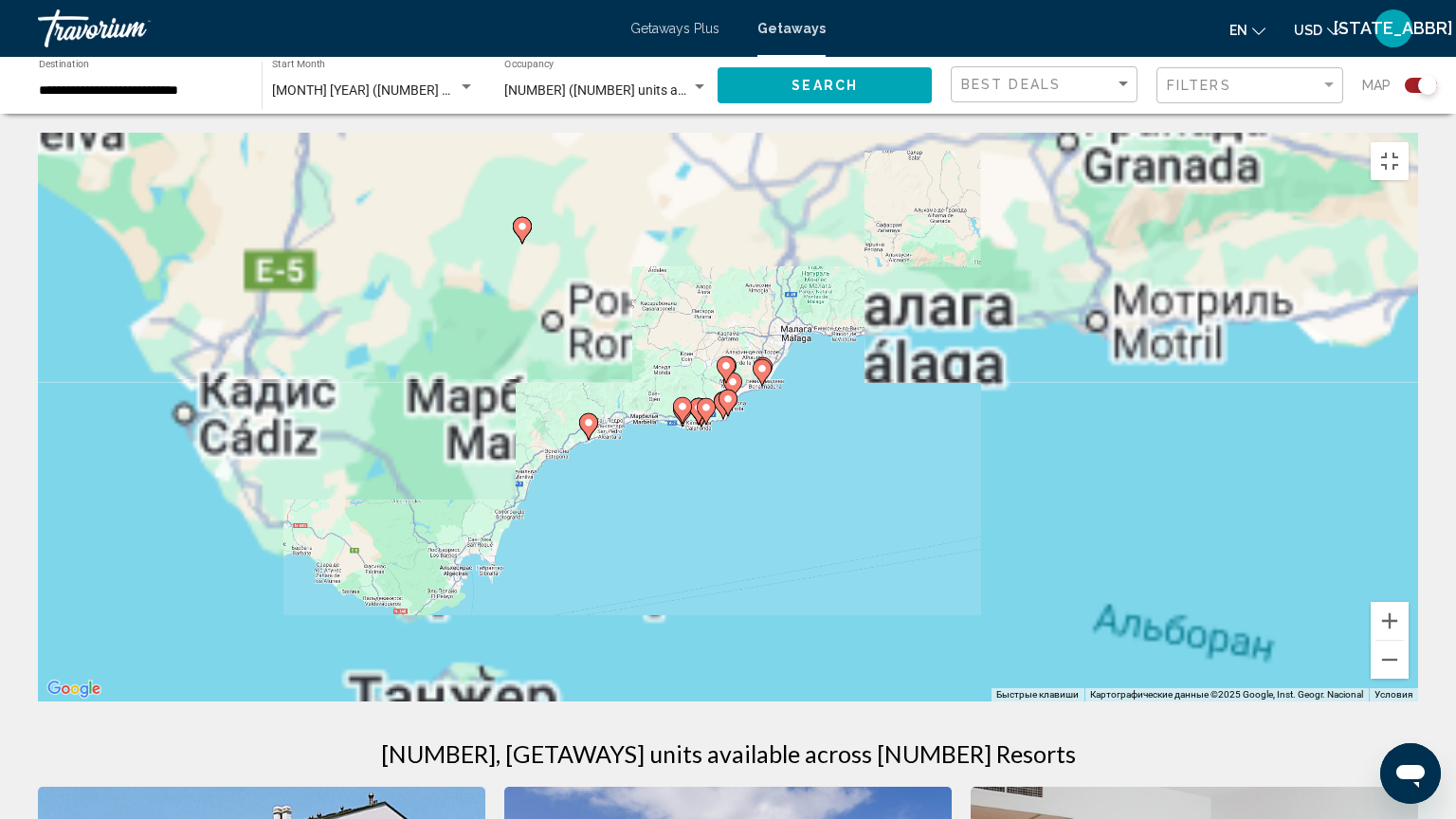 click 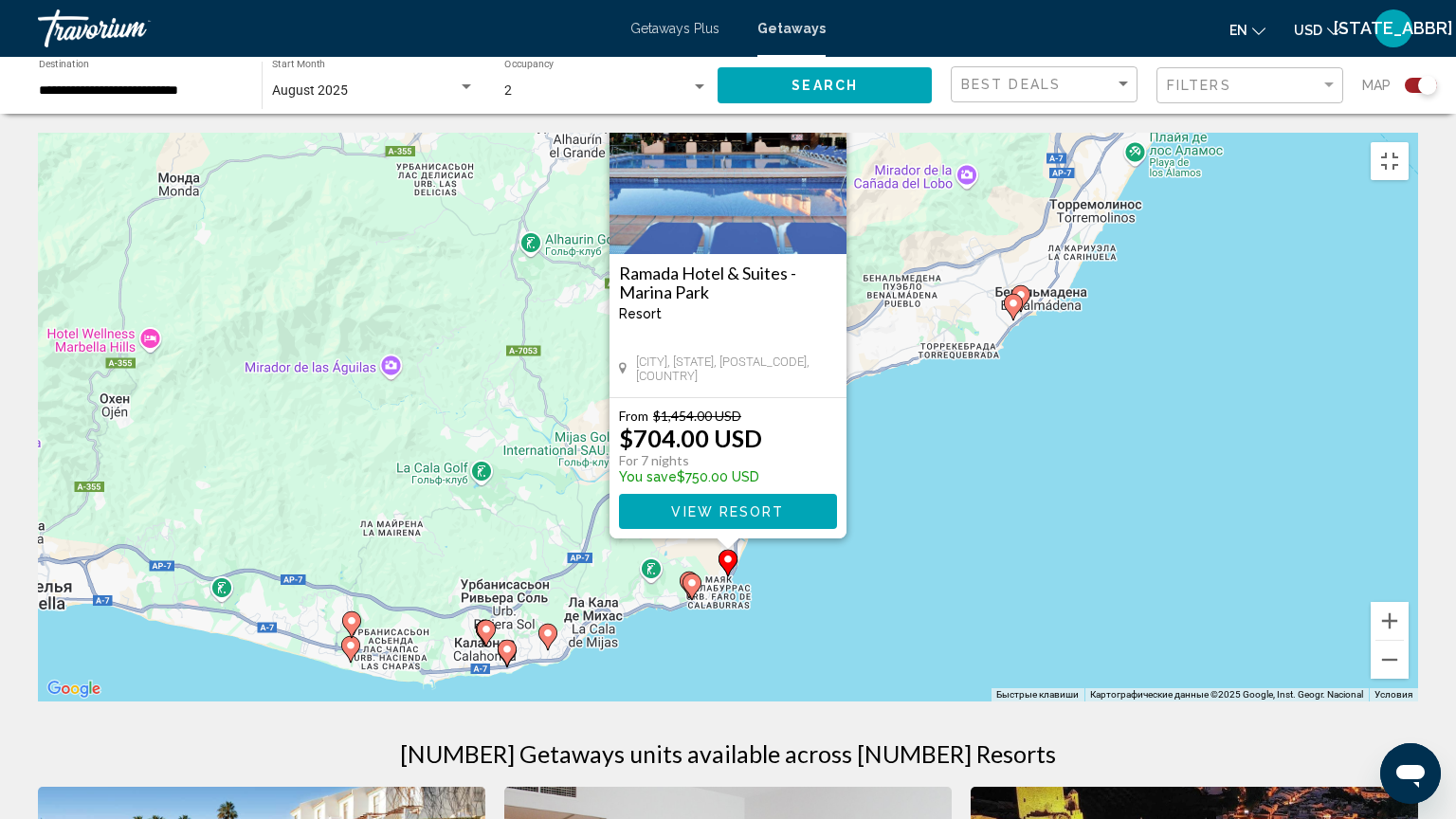 click on "[HOTEL_NAME] - This is an adults only resort
[CITY], [STATE], [POSTAL_CODE], [COUNTRY] From $[PRICE] [CURRENCY] $[PRICE] [CURRENCY] For 7 nights You save $[PRICE] [CURRENCY] View Resort" at bounding box center (728, 417) 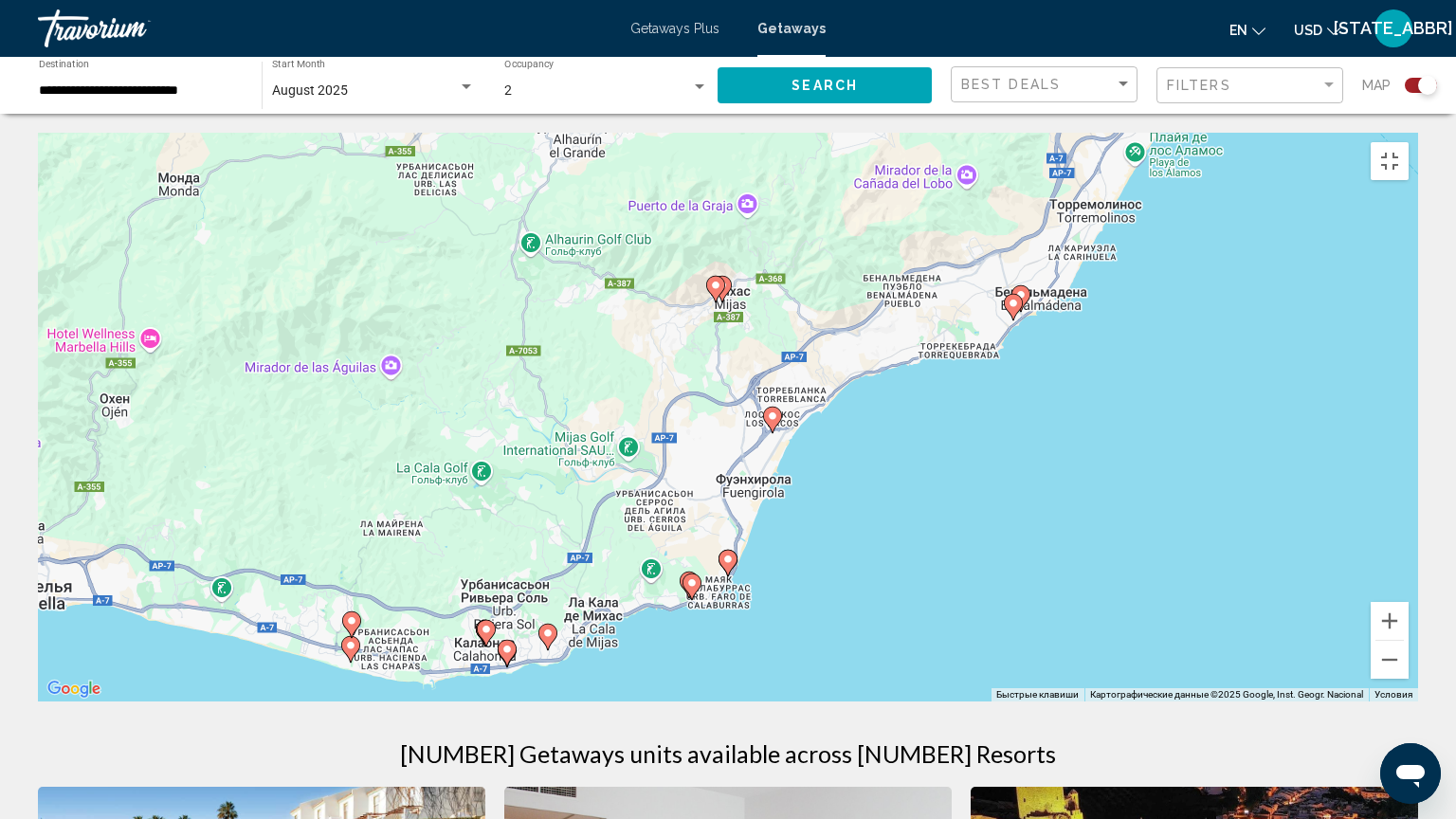click on "Чтобы активировать перетаскивание с помощью клавиатуры, нажмите Alt + Ввод. После этого перемещайте маркер, используя клавиши со стрелками. Чтобы завершить перетаскивание, нажмите клавишу Ввод. Чтобы отменить действие, нажмите клавишу Esc." at bounding box center [728, 417] 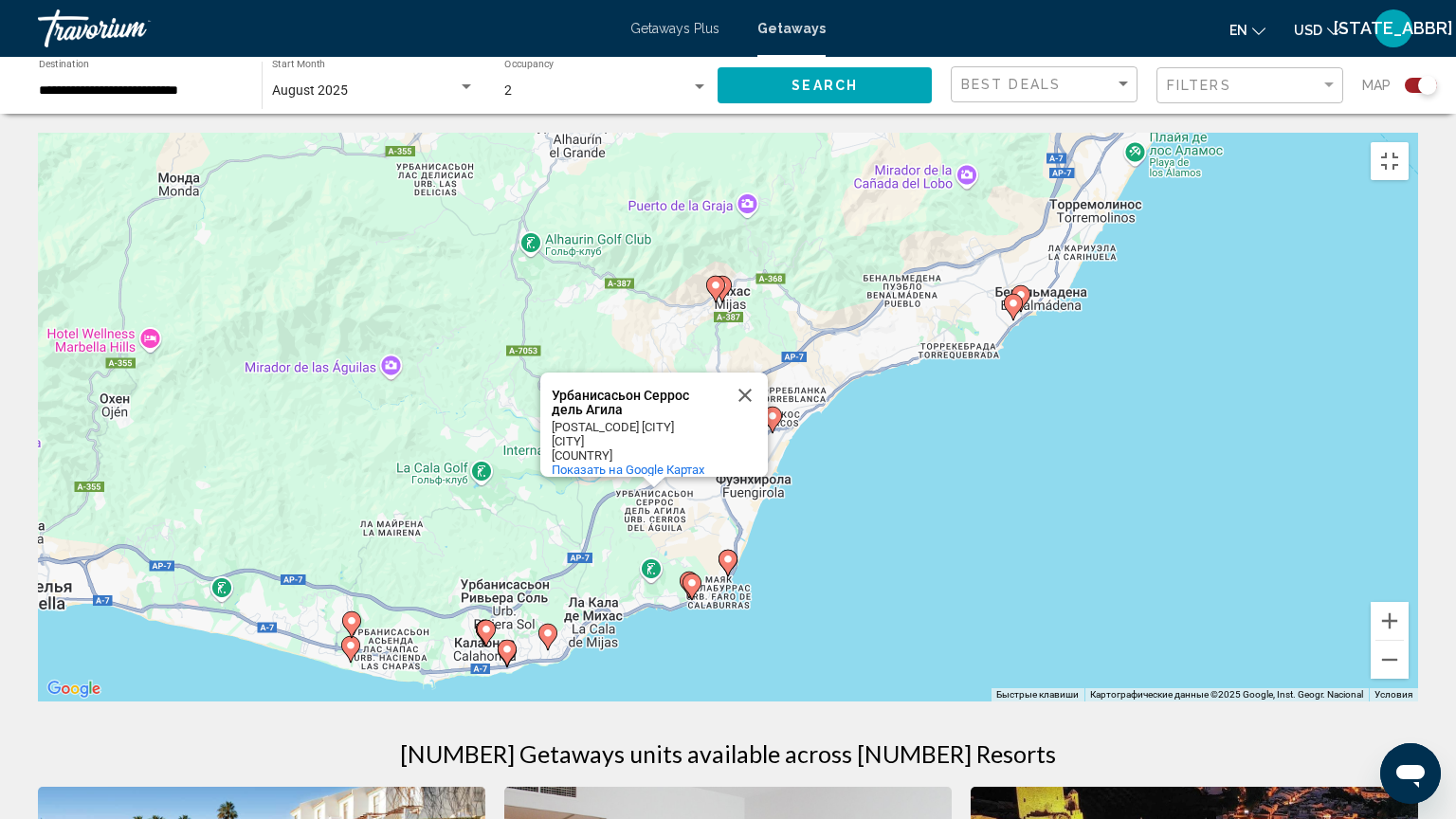 click on "Урбанисасьон Серрос дель Агила                     Урбанисасьон Серрос дель Агила                 [POSTAL_CODE] [CITY] [COUNTRY]             Показать на Google Картах" at bounding box center (728, 417) 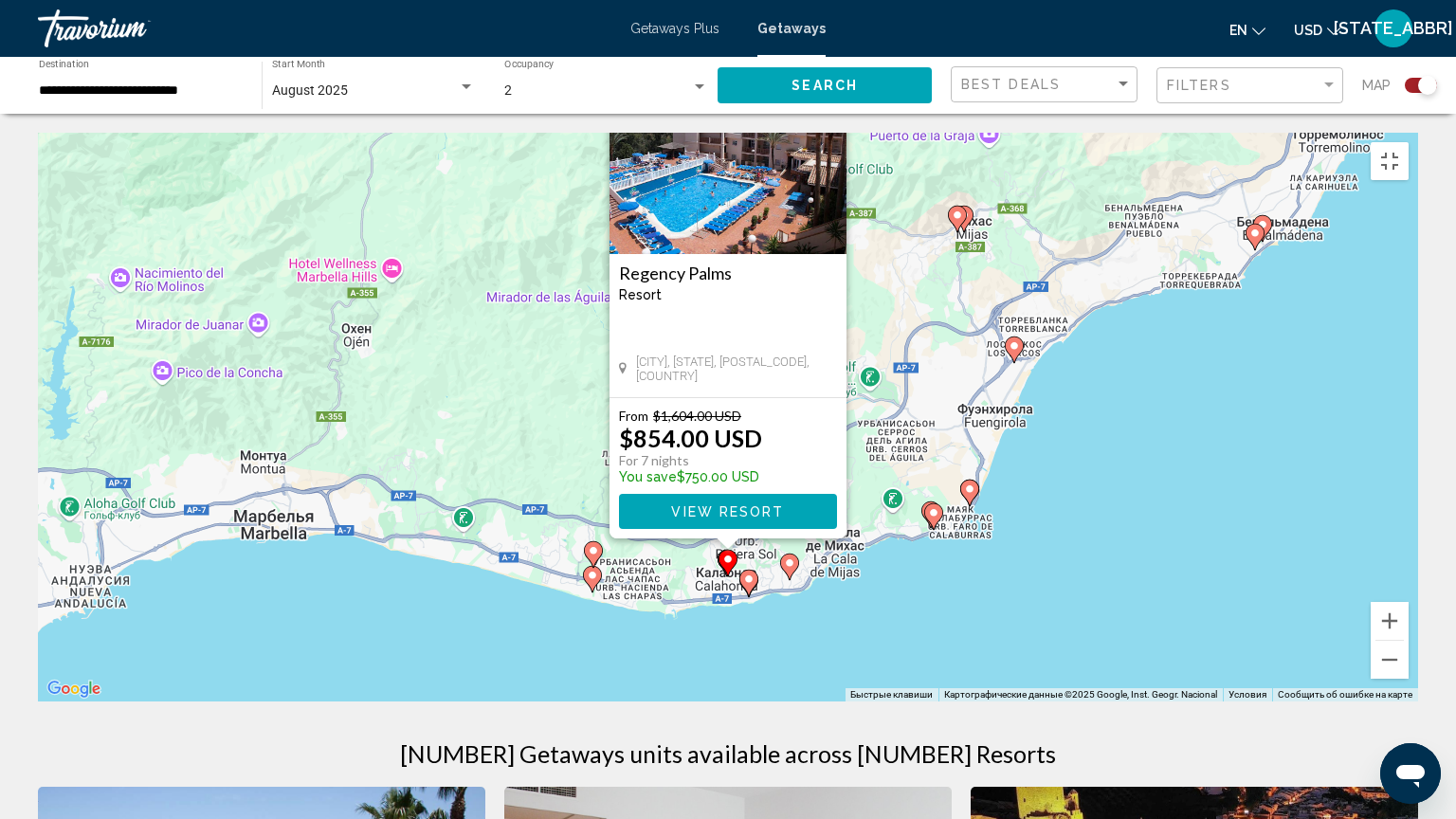 click 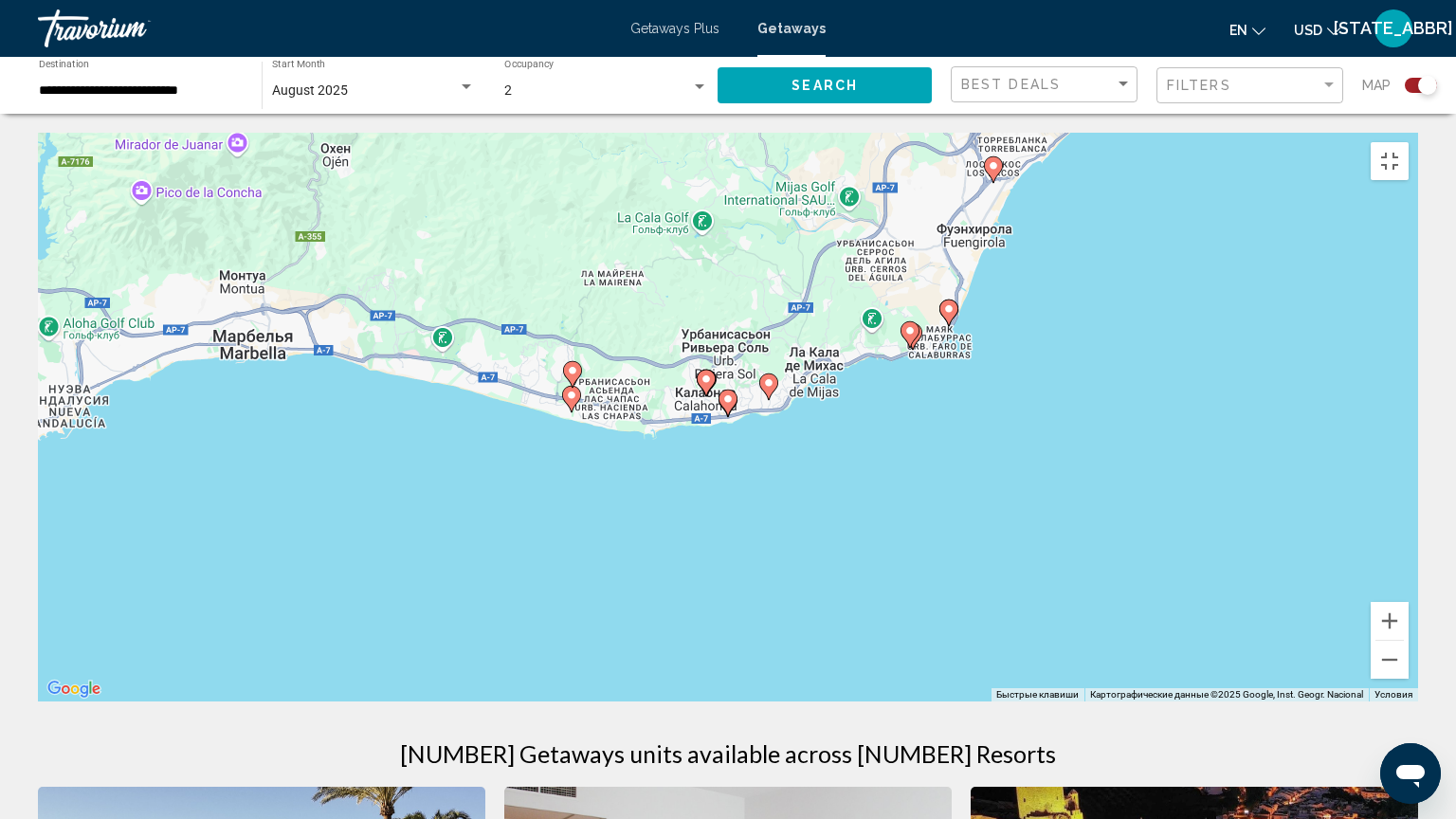 click 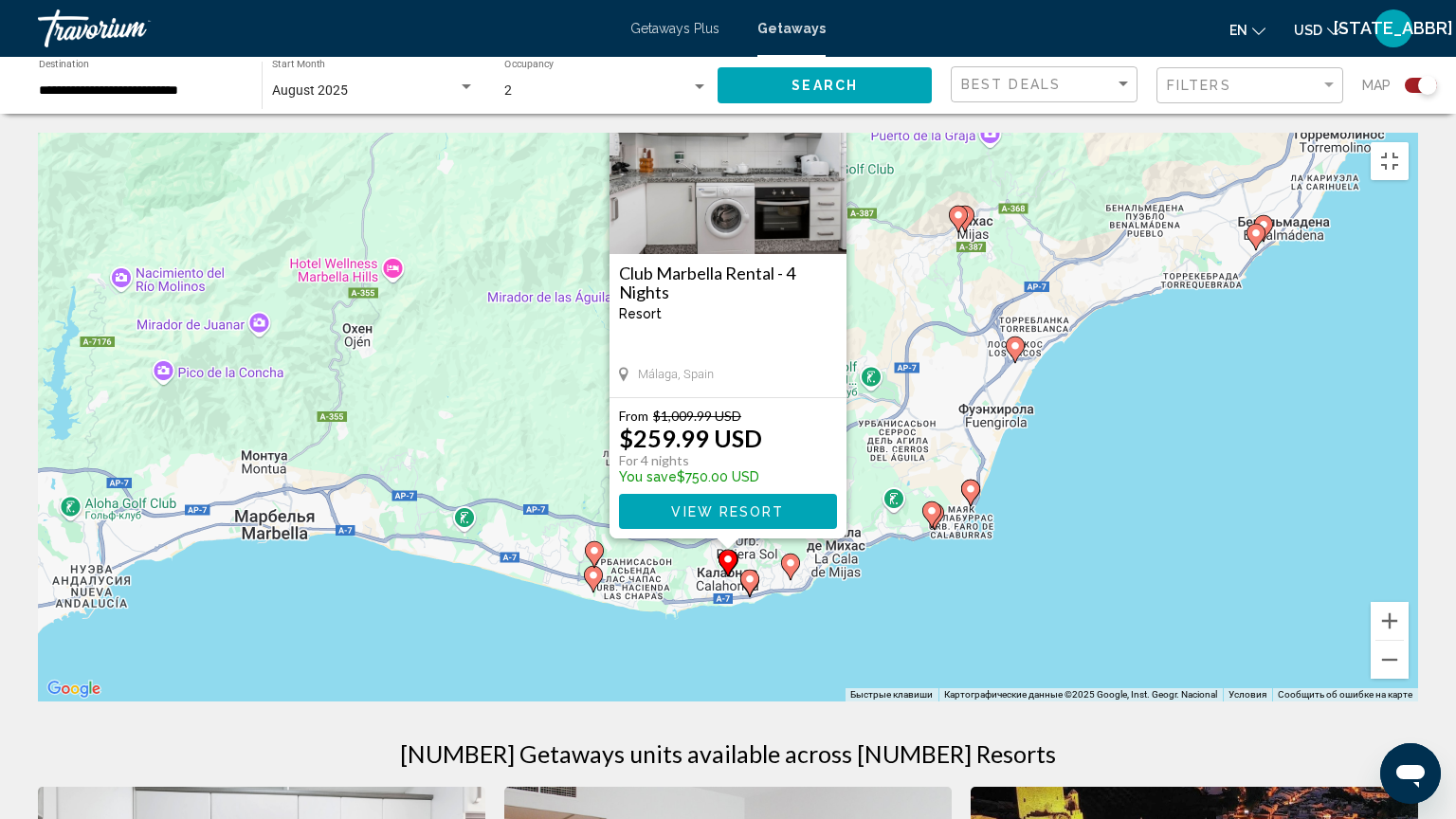 click at bounding box center [830, 81] 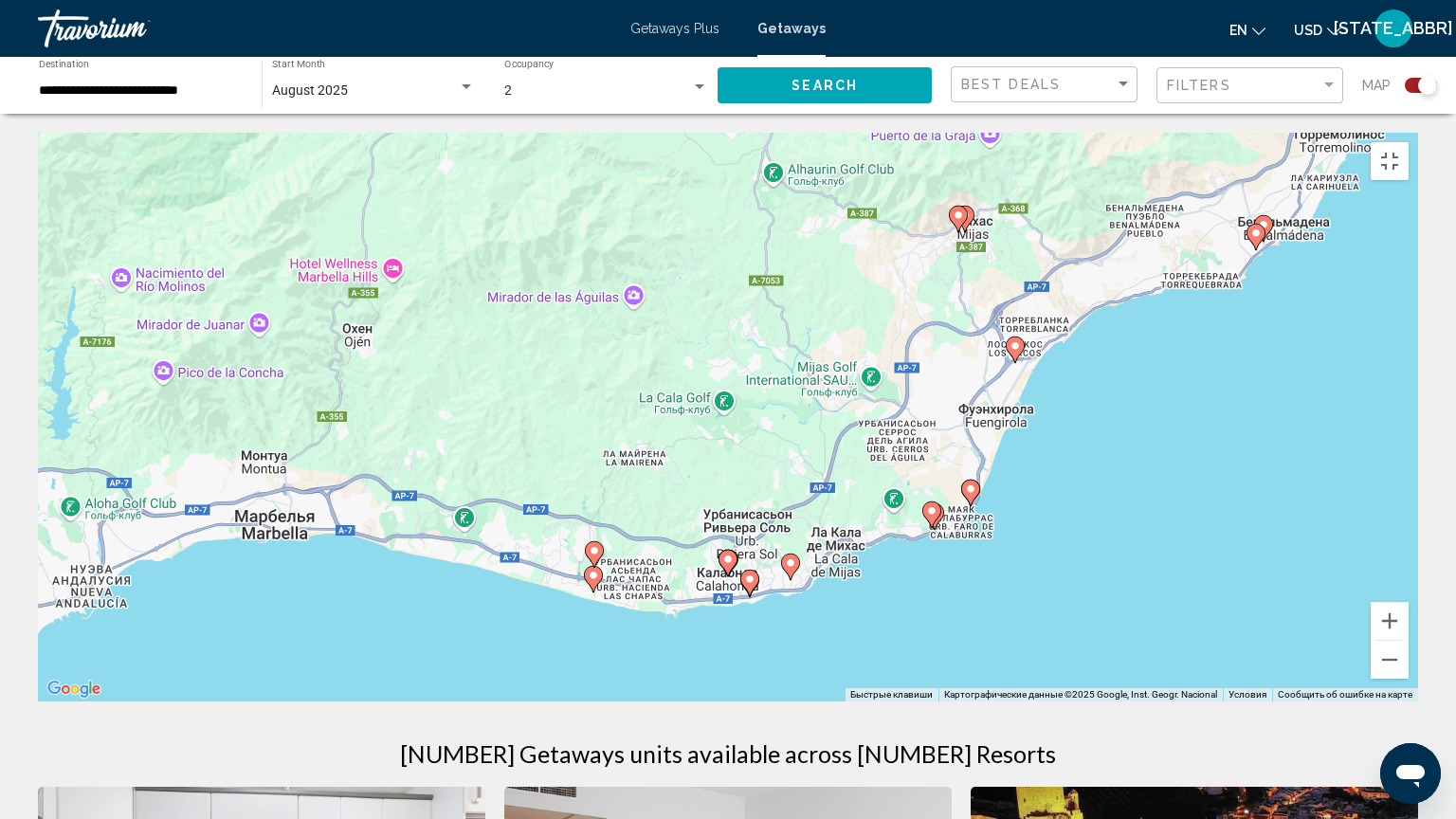 click 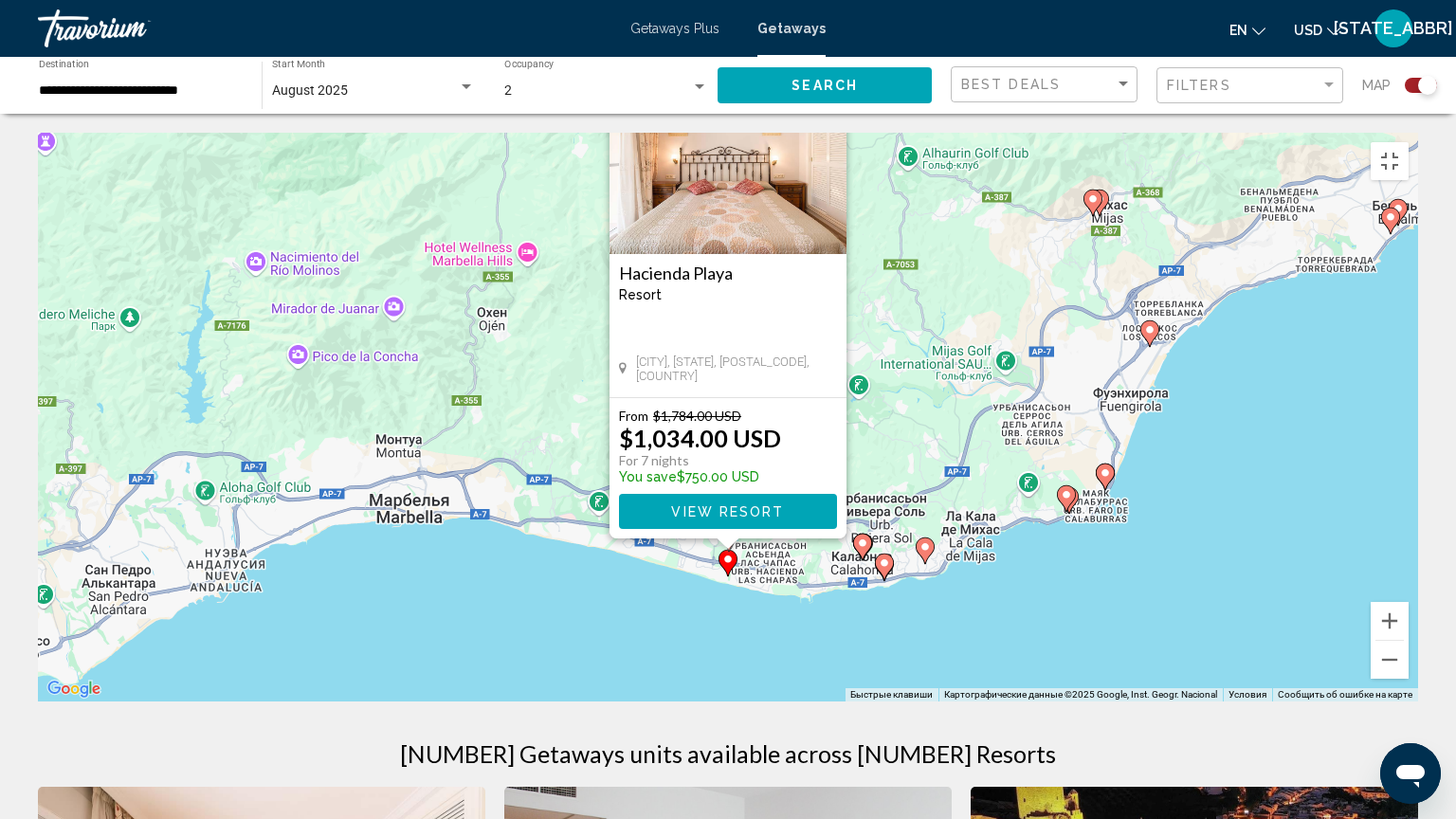 click at bounding box center [830, 81] 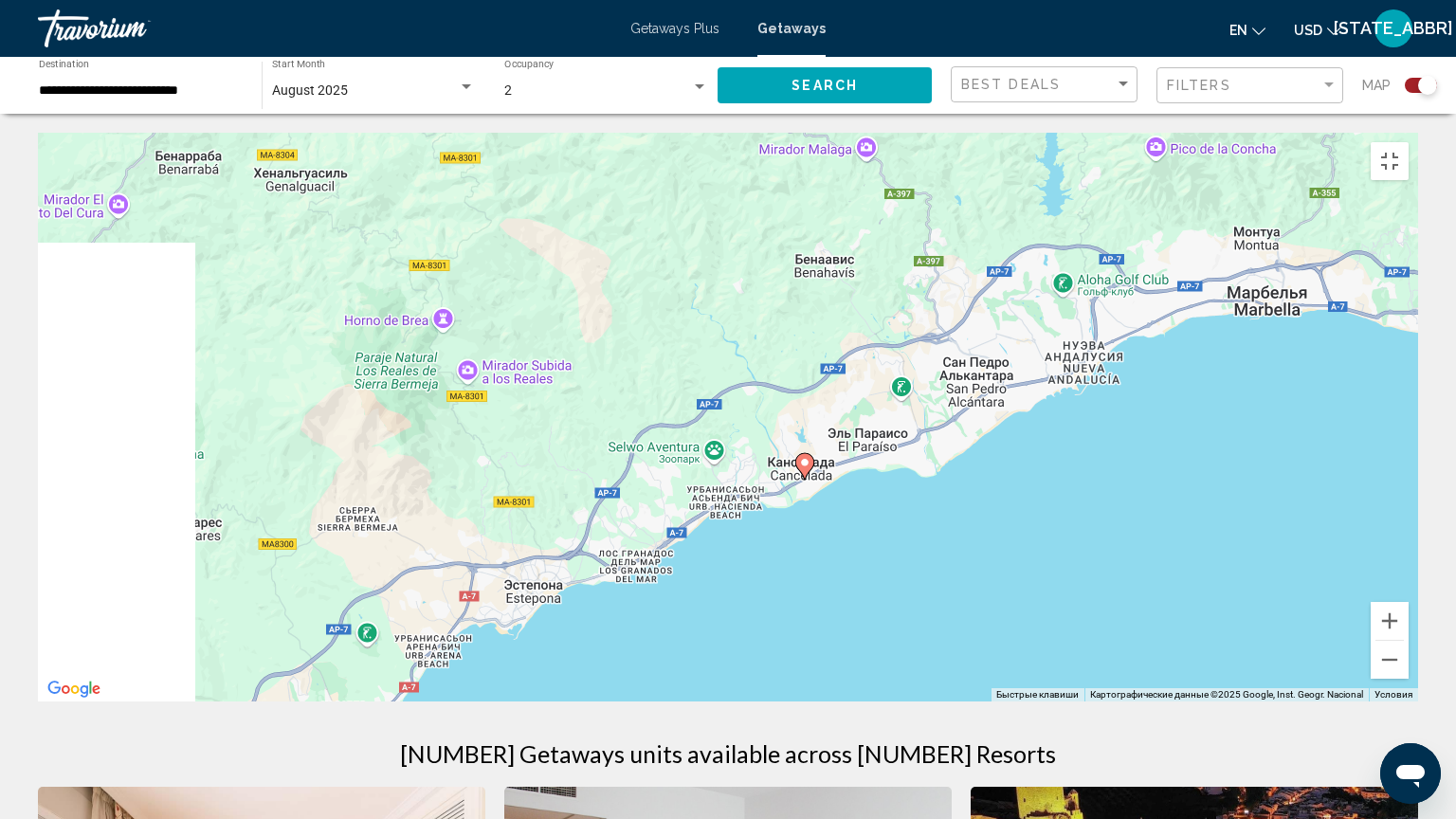 drag, startPoint x: 321, startPoint y: 502, endPoint x: 1194, endPoint y: 292, distance: 897.903 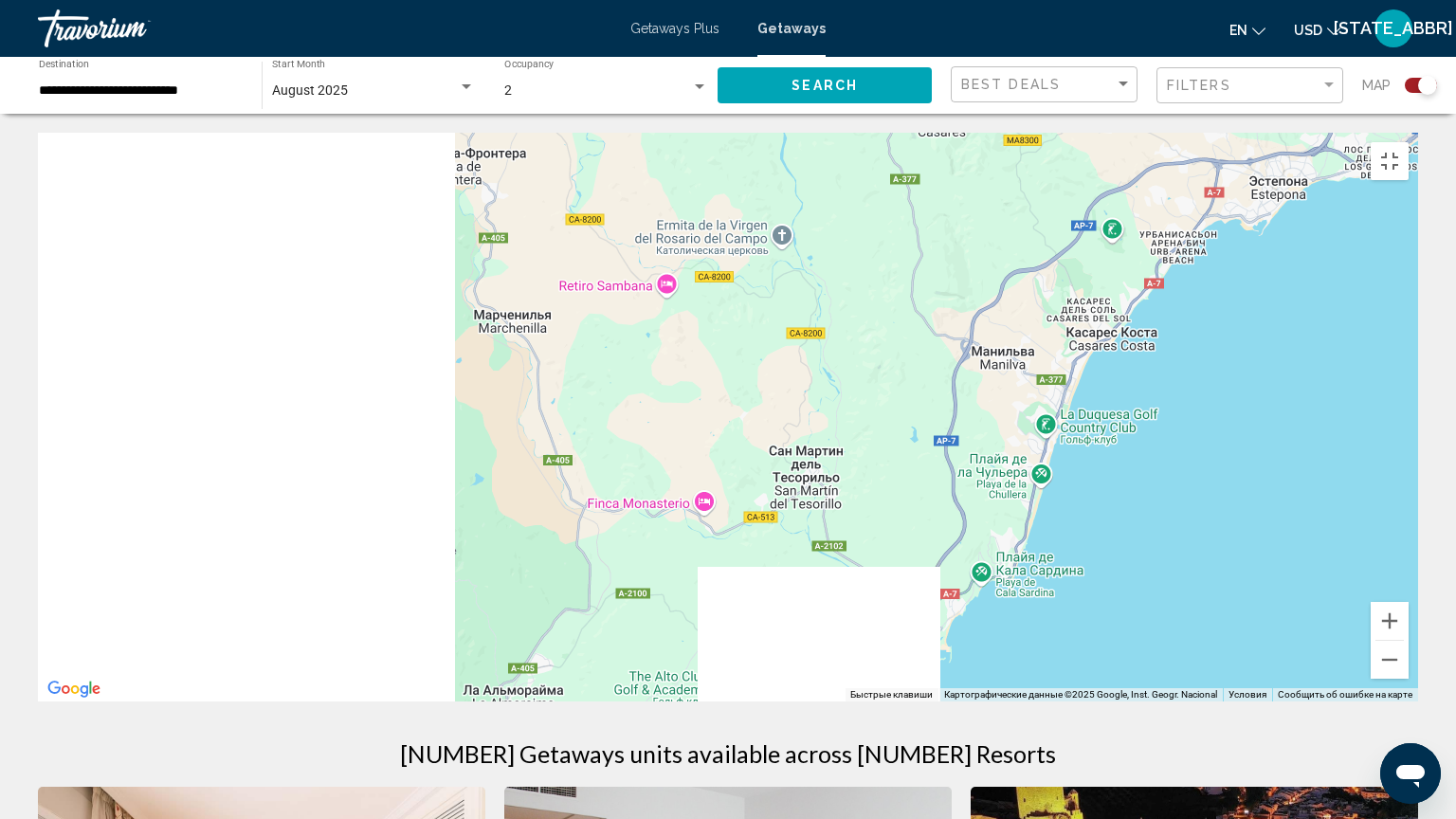 drag, startPoint x: 599, startPoint y: 494, endPoint x: 1216, endPoint y: 146, distance: 708.3735 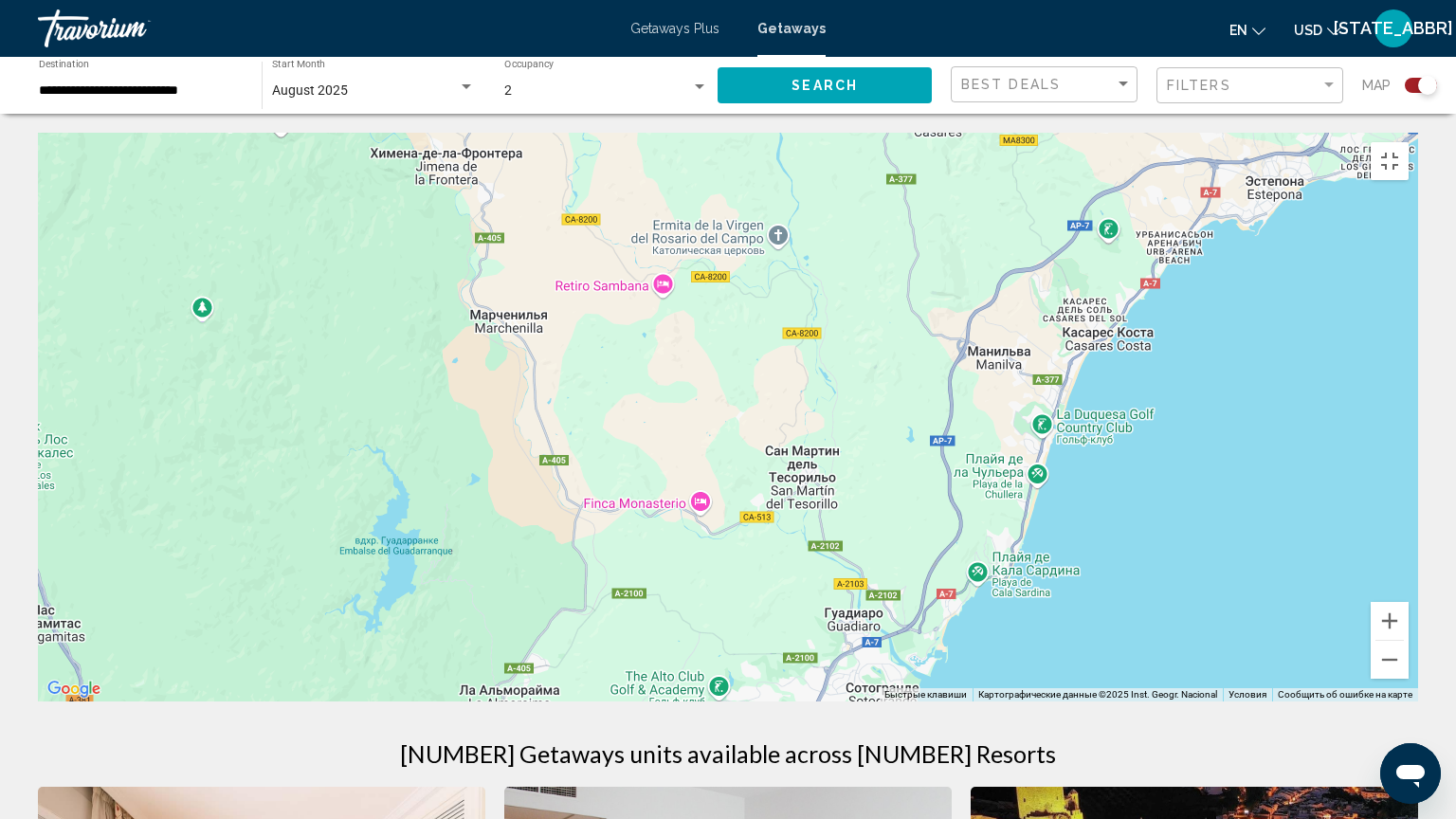 click on "Чтобы активировать перетаскивание с помощью клавиатуры, нажмите Alt + Ввод. После этого перемещайте маркер, используя клавиши со стрелками. Чтобы завершить перетаскивание, нажмите клавишу Ввод. Чтобы отменить действие, нажмите клавишу Esc." at bounding box center (728, 417) 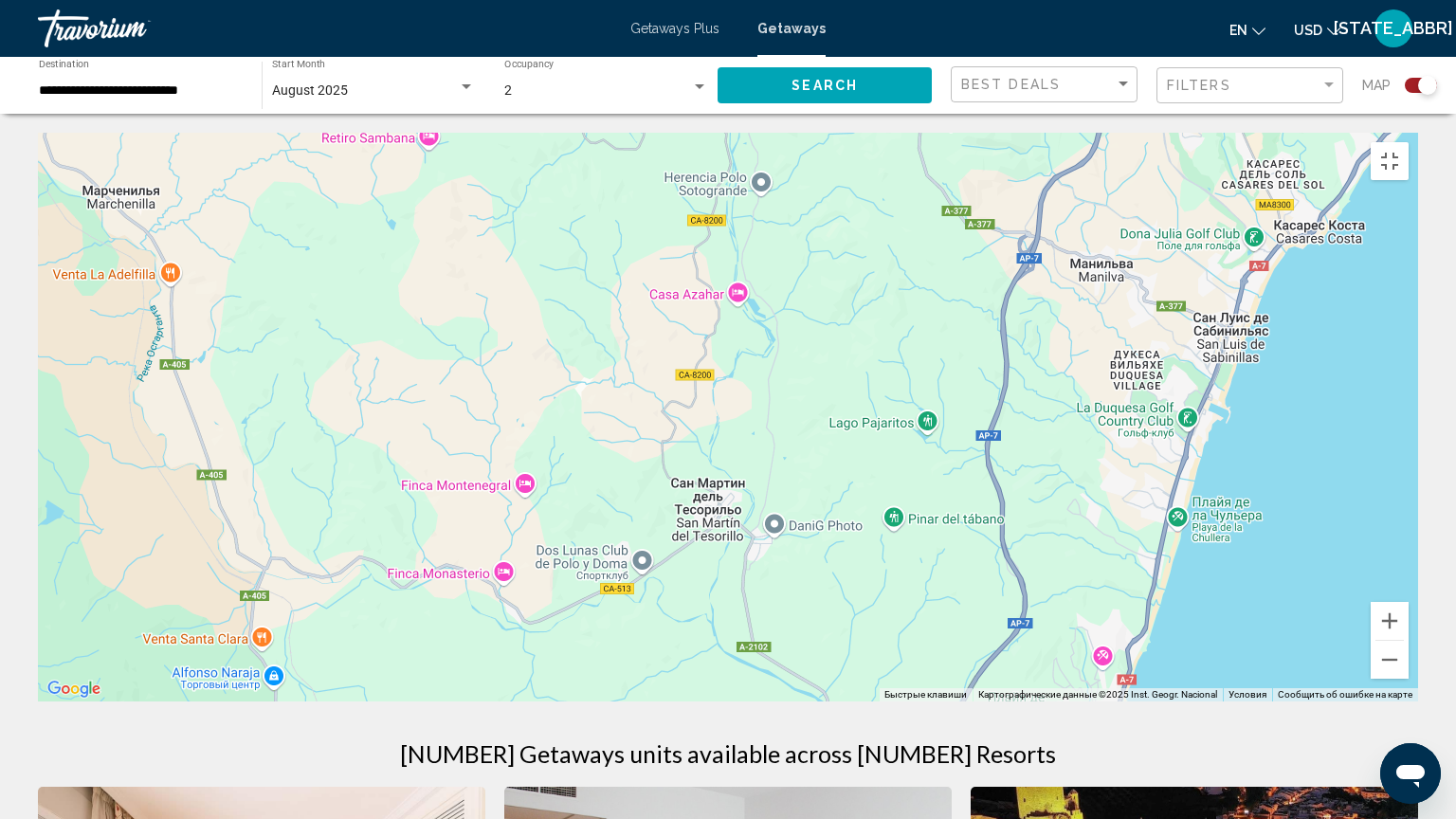 click at bounding box center (728, 417) 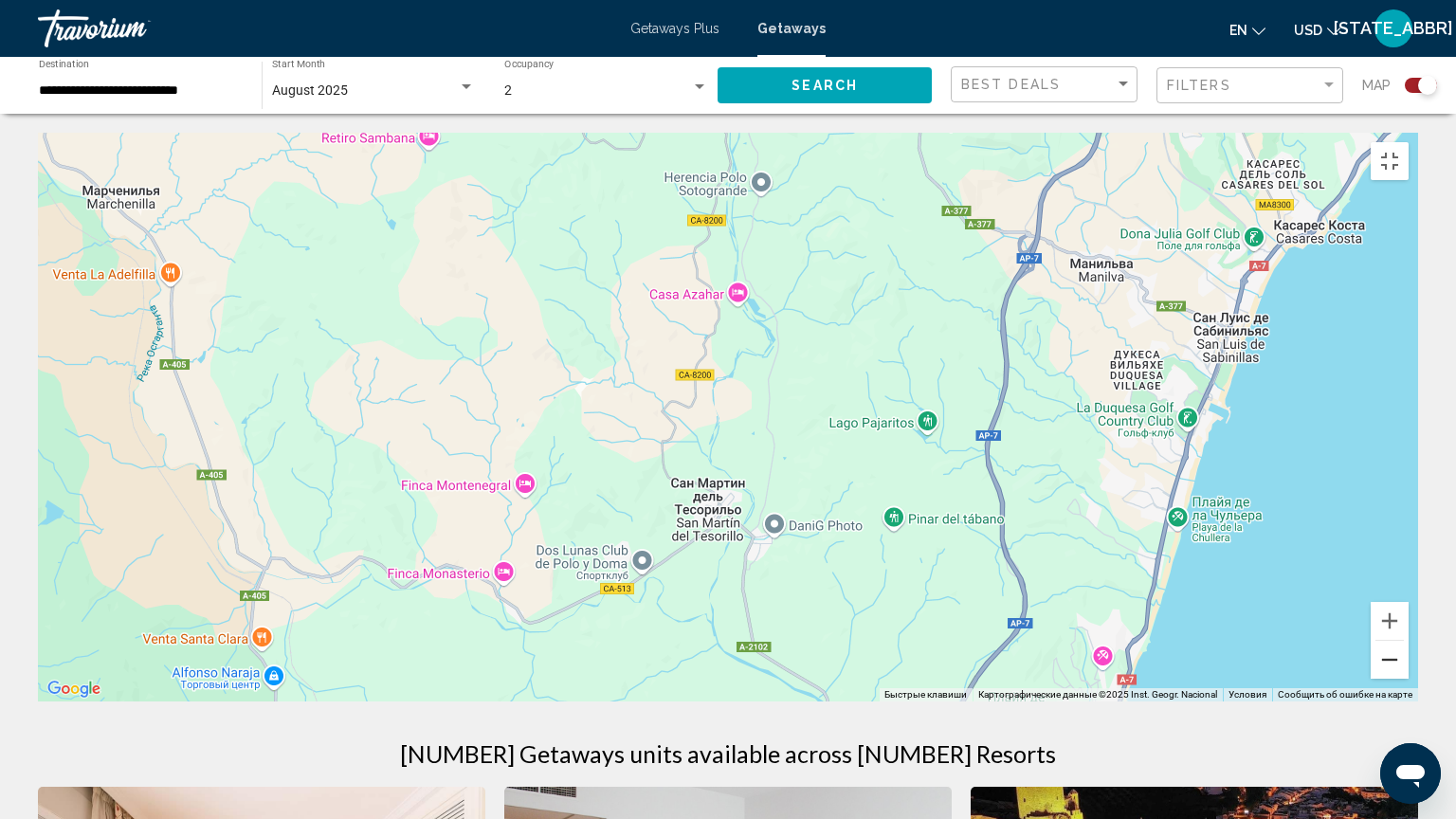 click at bounding box center (1390, 660) 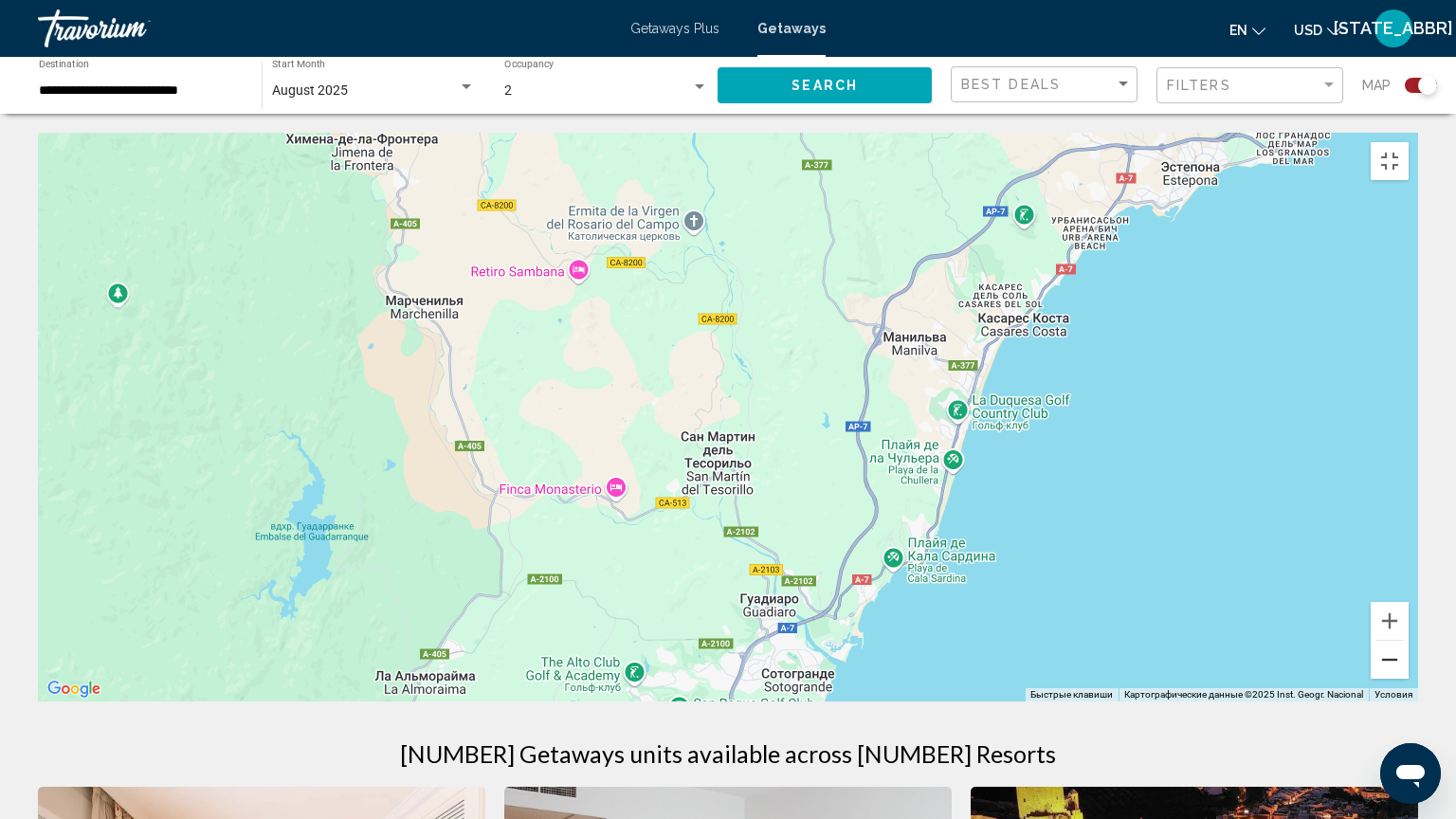 click at bounding box center [1390, 660] 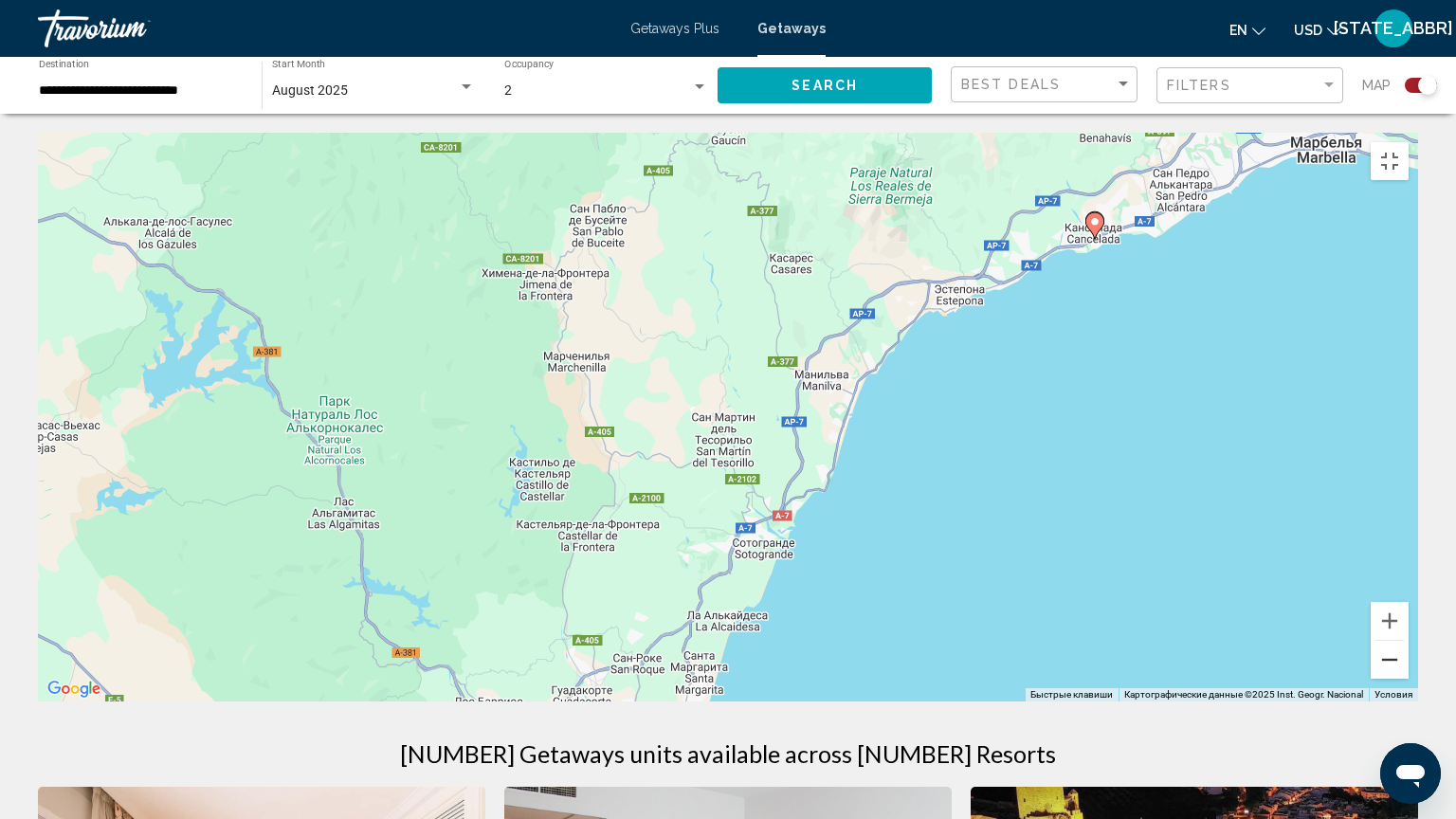 click at bounding box center (1390, 660) 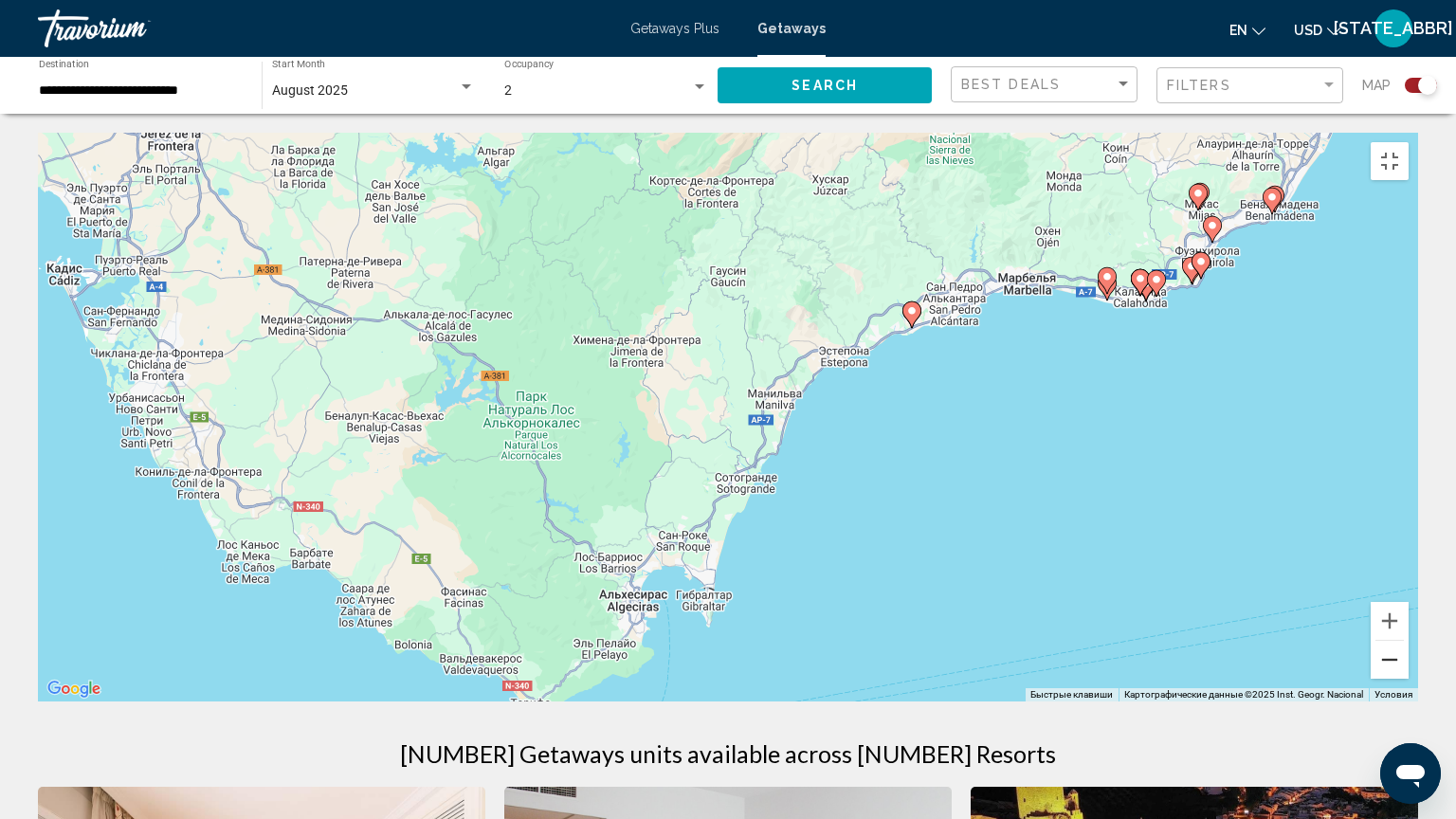 click at bounding box center [1390, 660] 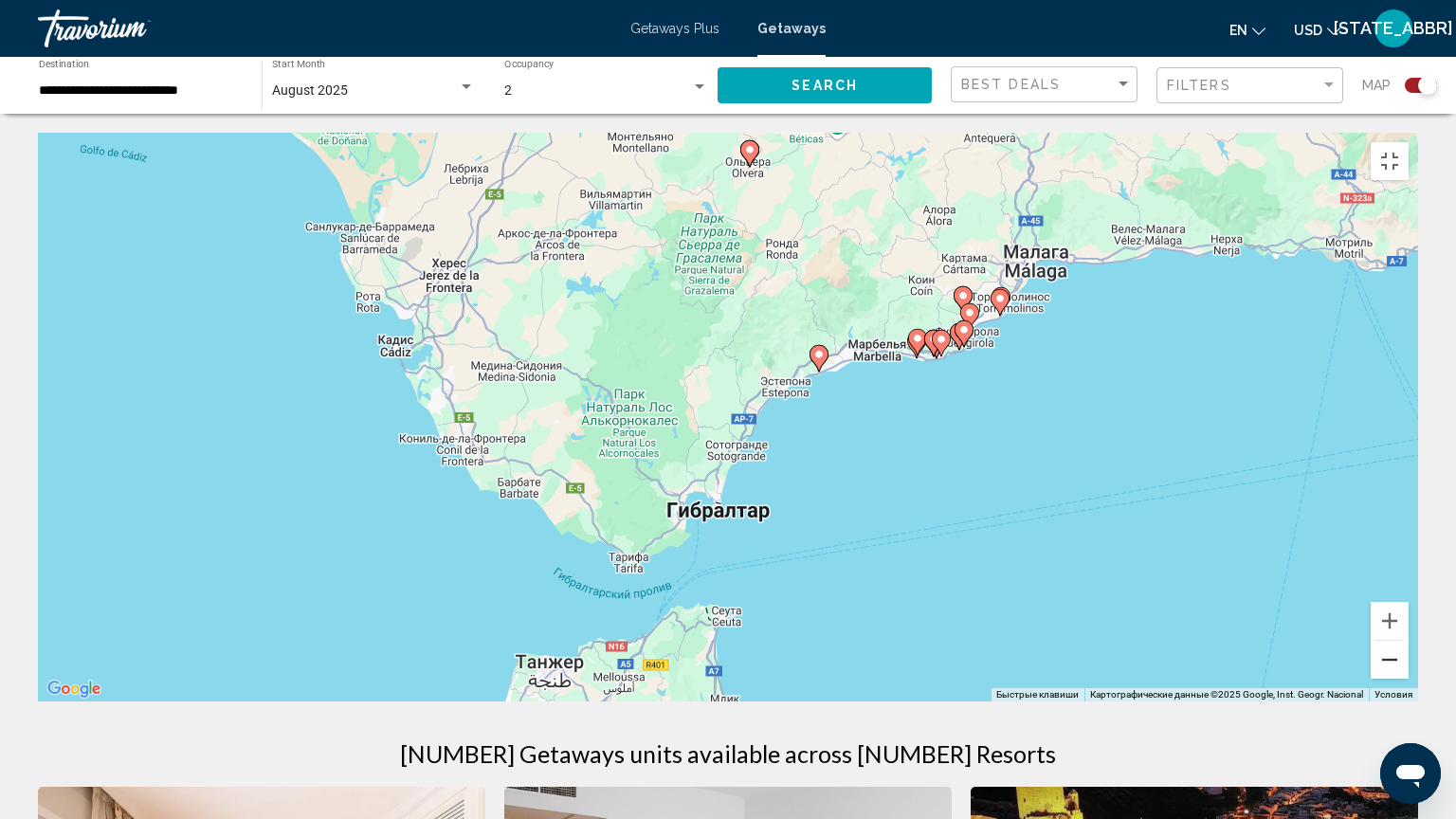 click at bounding box center (1390, 660) 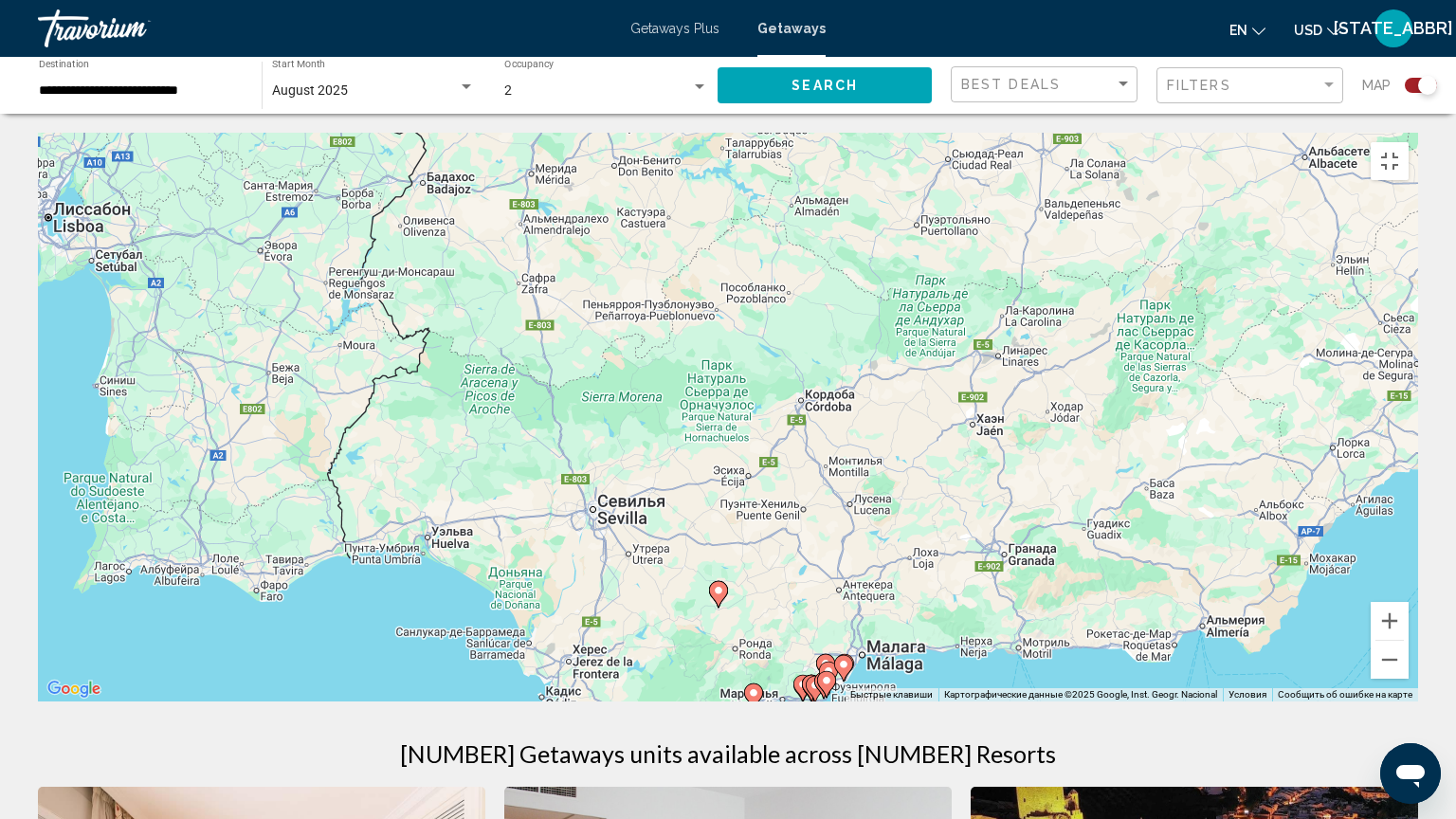 drag, startPoint x: 1014, startPoint y: 277, endPoint x: 993, endPoint y: 597, distance: 320.6883 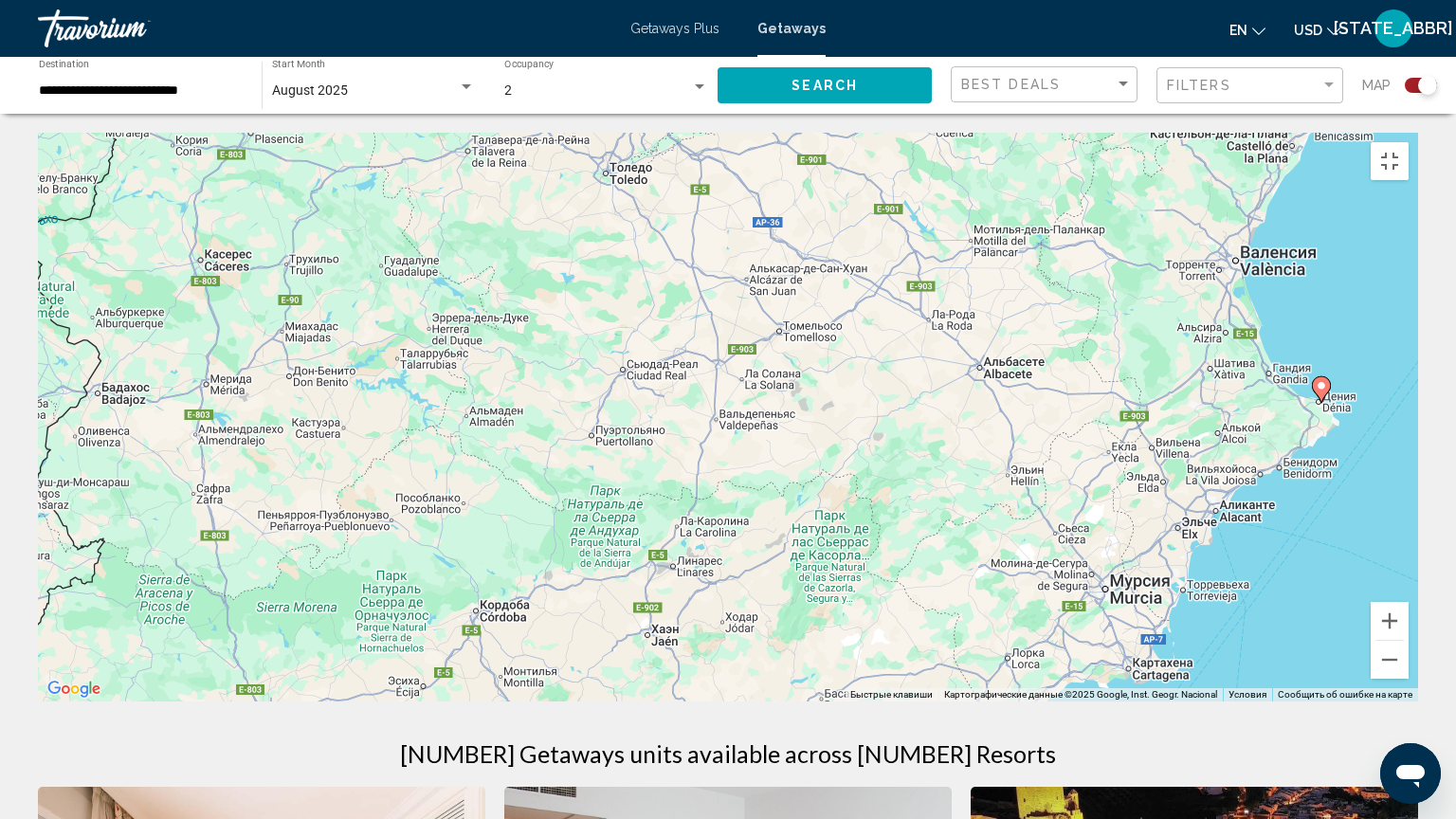 drag, startPoint x: 1209, startPoint y: 531, endPoint x: 876, endPoint y: 742, distance: 394.22075 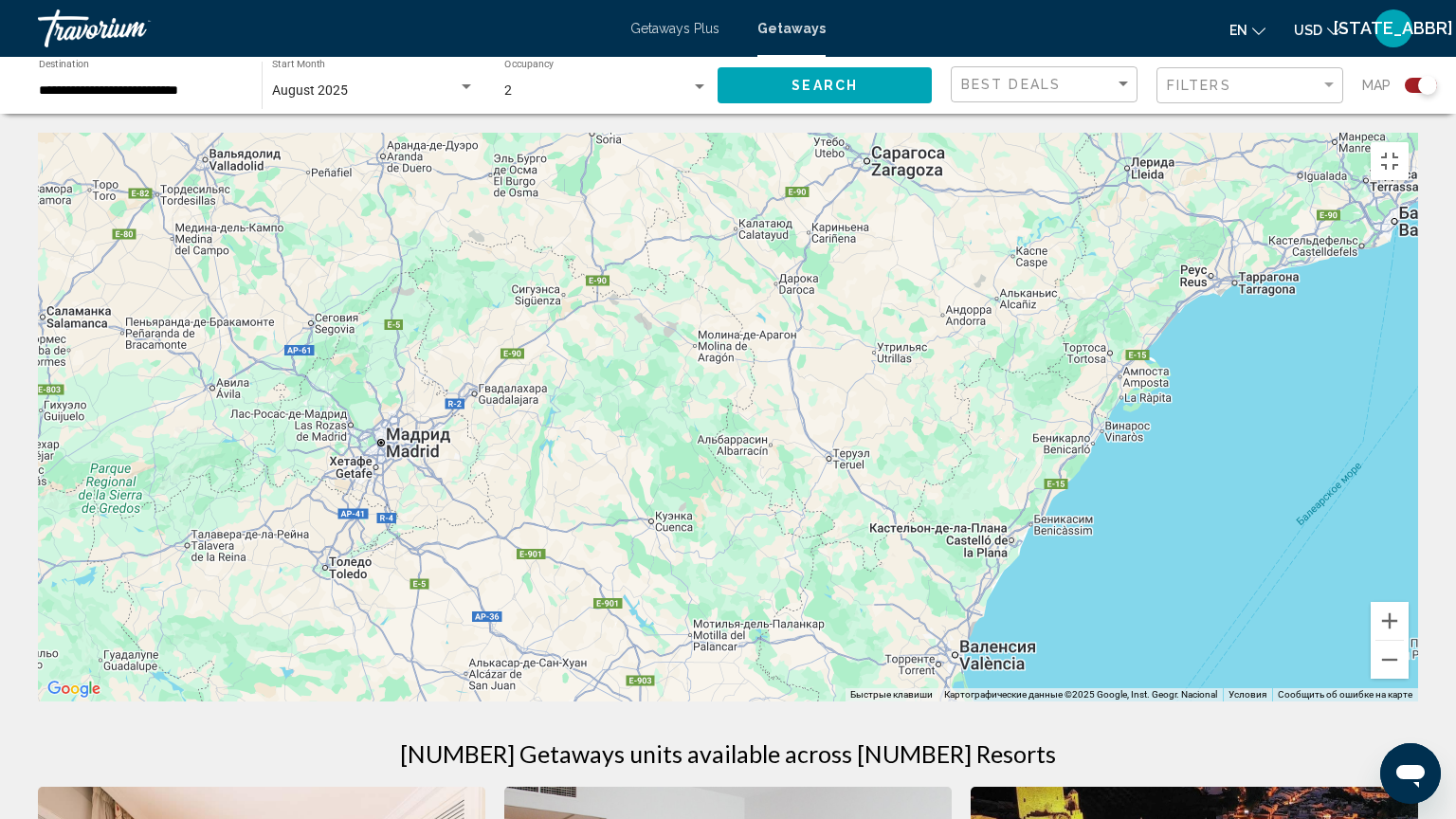 drag, startPoint x: 1098, startPoint y: 334, endPoint x: 815, endPoint y: 712, distance: 472.2 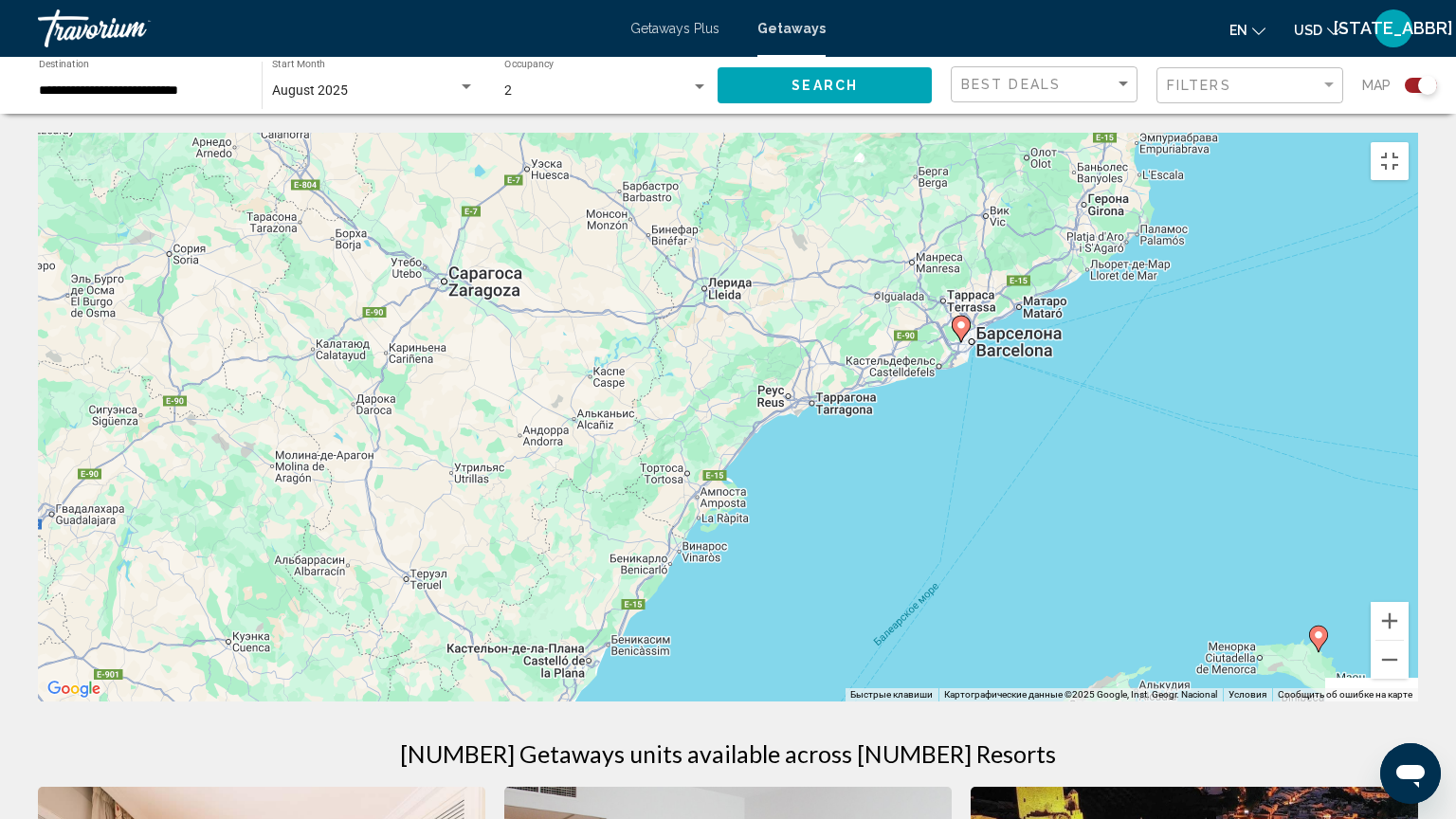 drag, startPoint x: 894, startPoint y: 483, endPoint x: 470, endPoint y: 614, distance: 443.77584 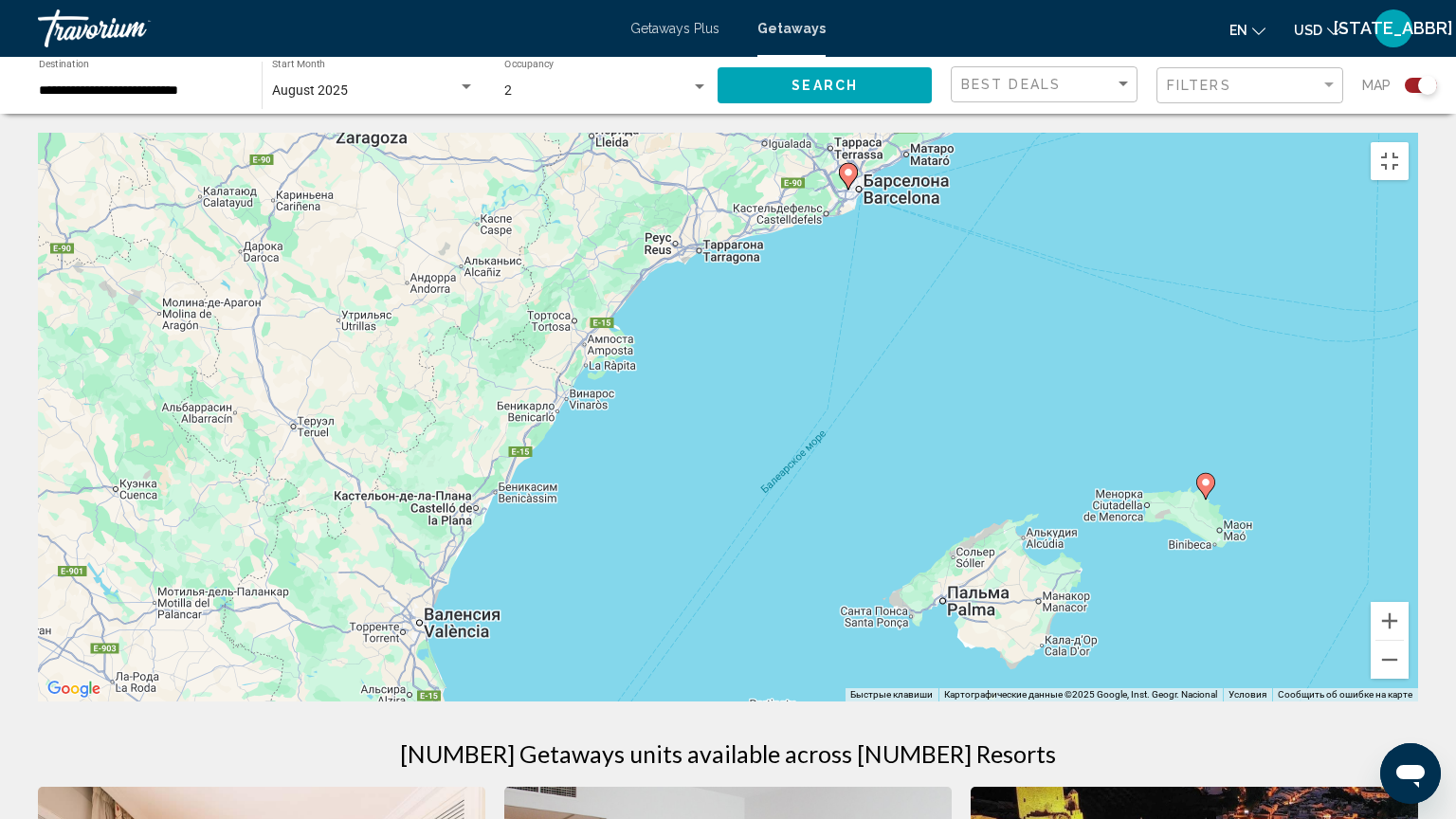 drag, startPoint x: 1139, startPoint y: 737, endPoint x: 1025, endPoint y: 577, distance: 196.45865 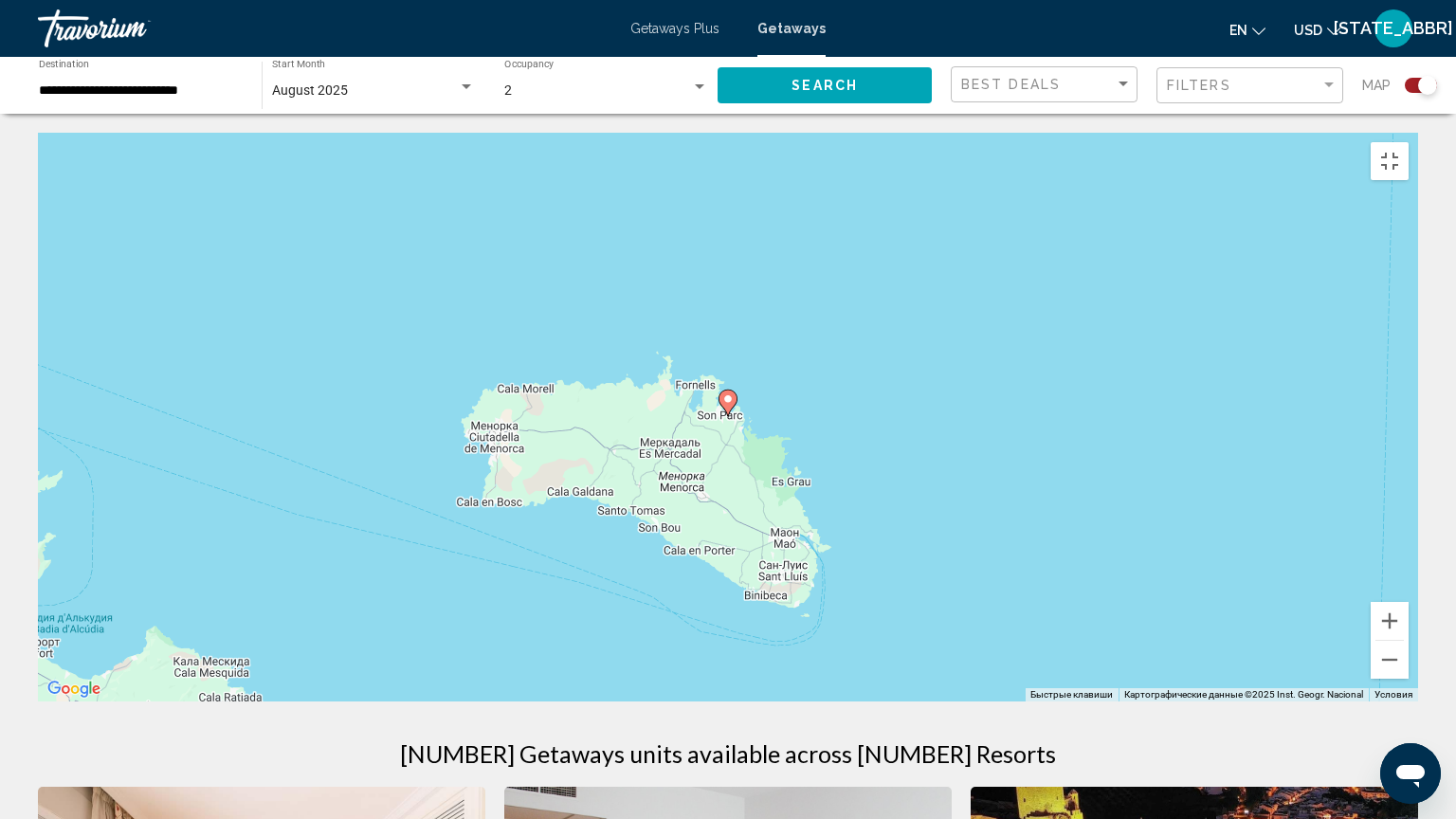 click 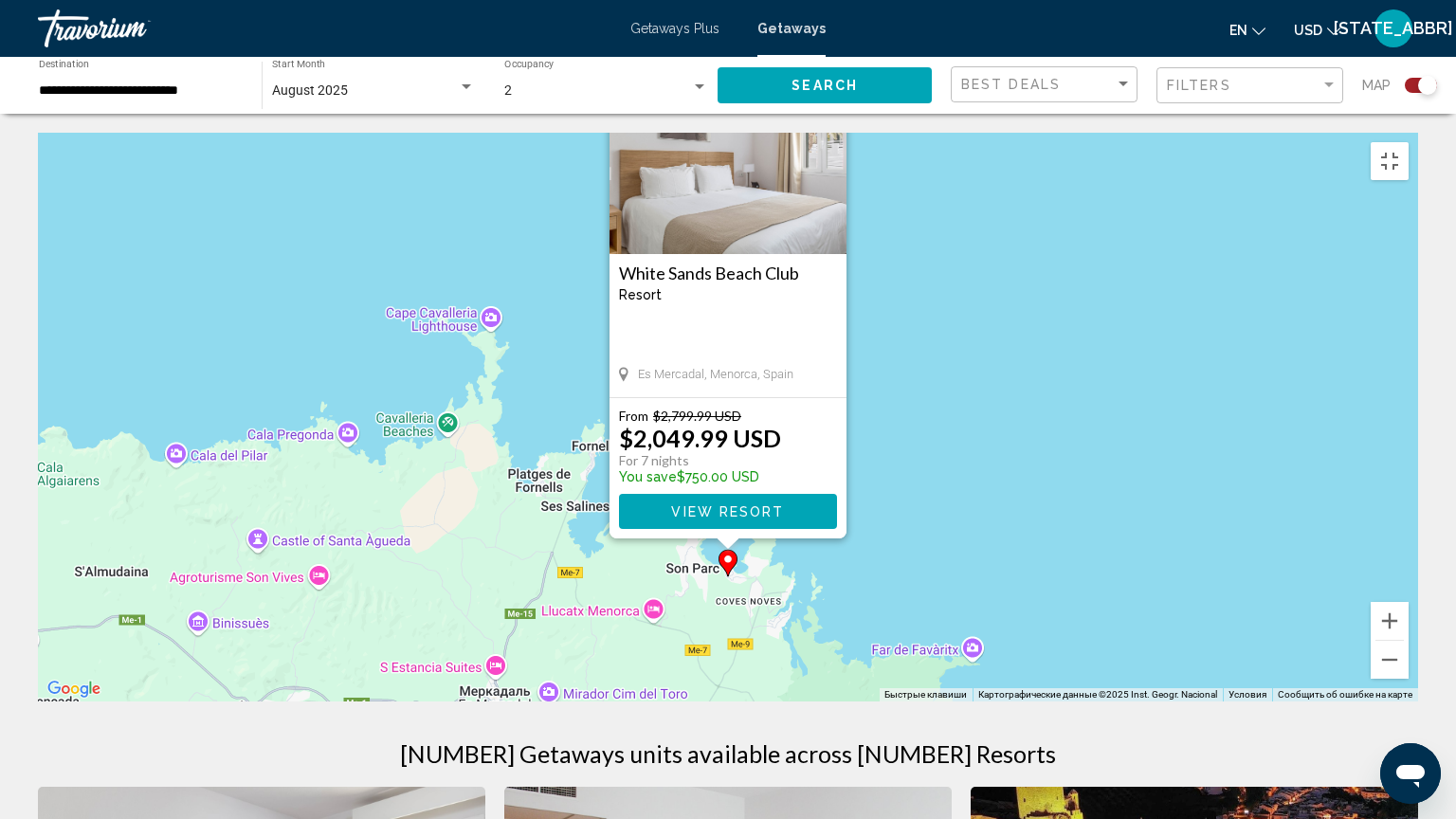 click at bounding box center (830, 81) 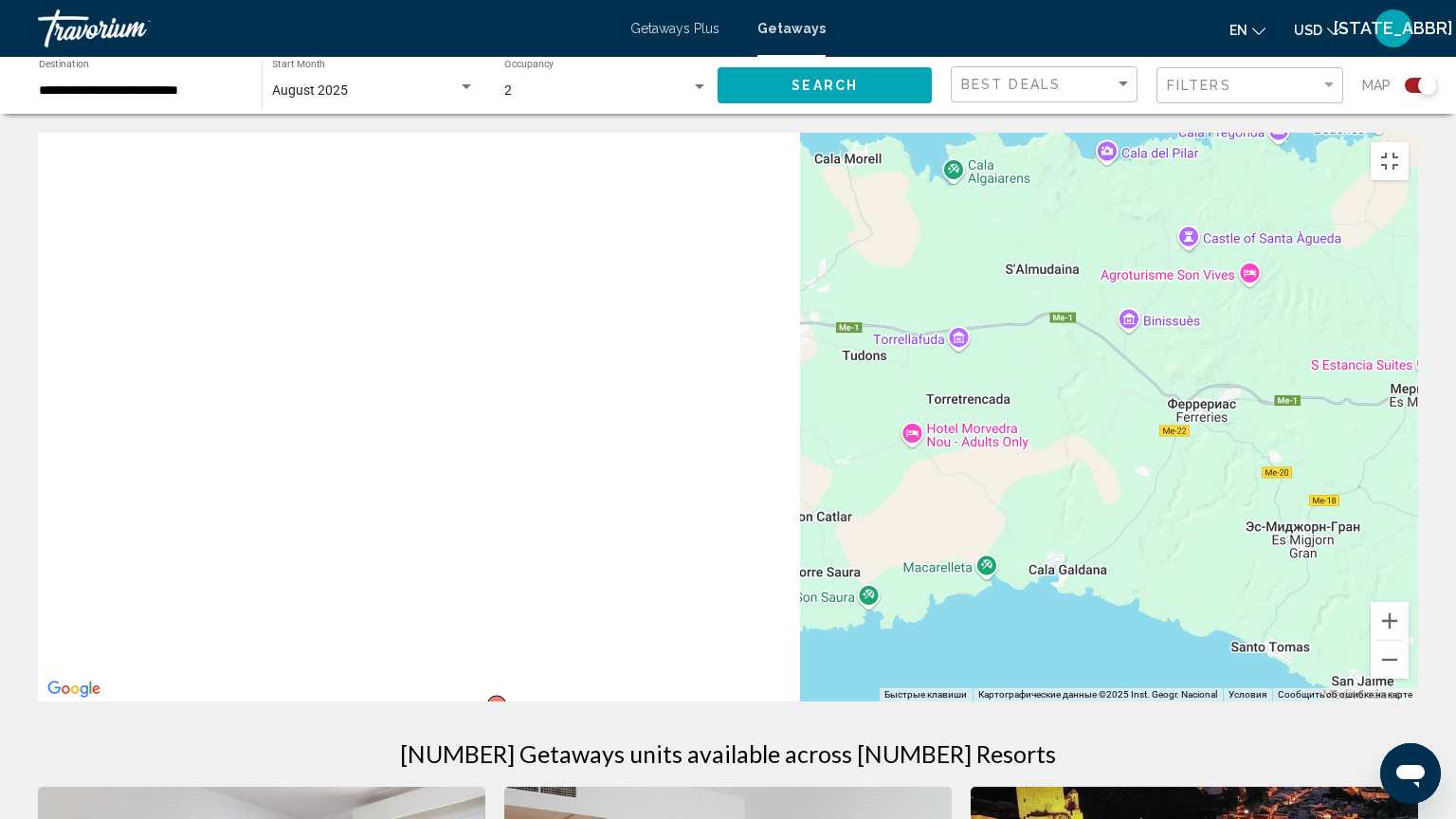 drag, startPoint x: 520, startPoint y: 698, endPoint x: 1355, endPoint y: 440, distance: 873.95023 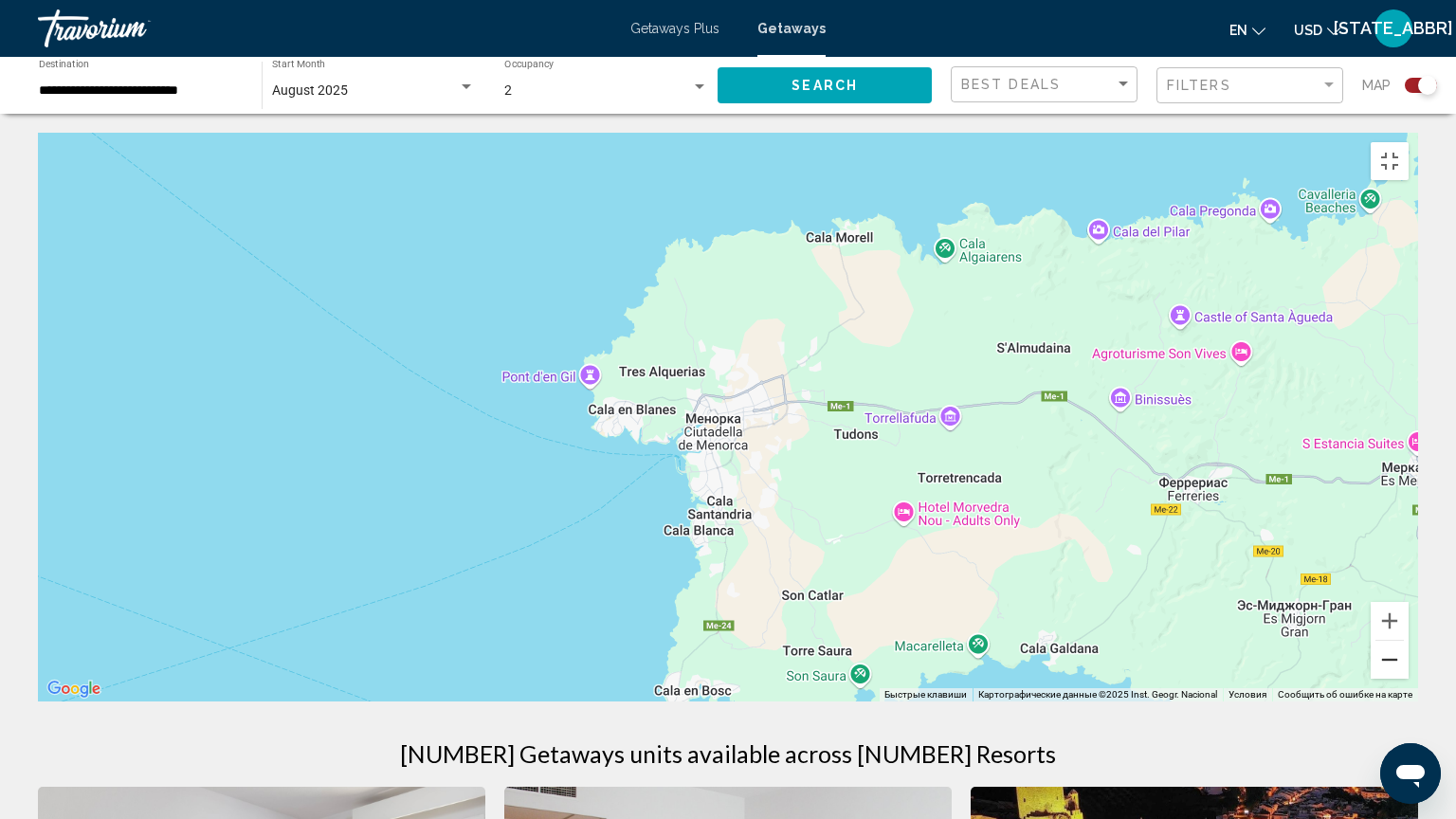 click at bounding box center (1390, 660) 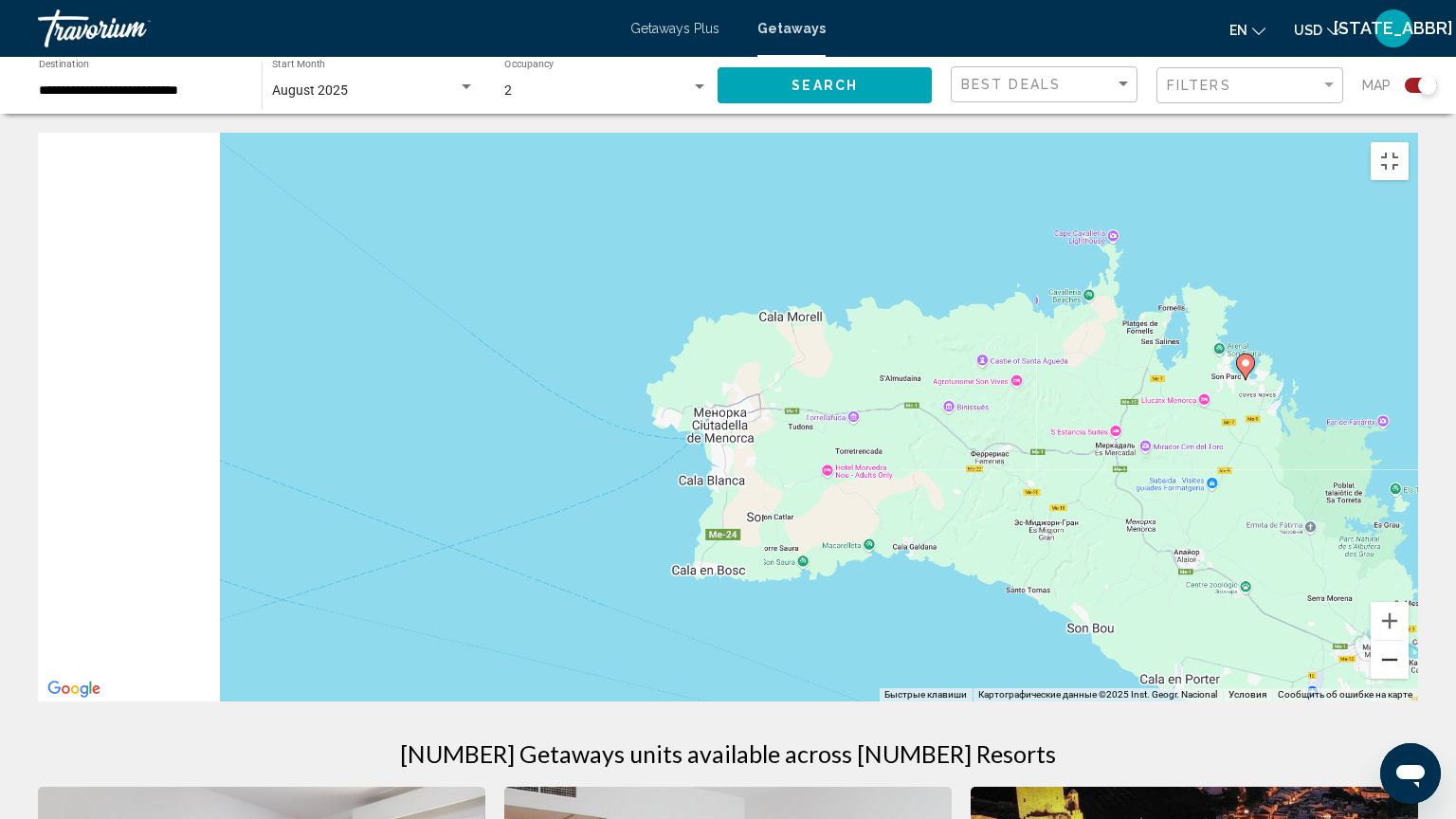click at bounding box center [1390, 660] 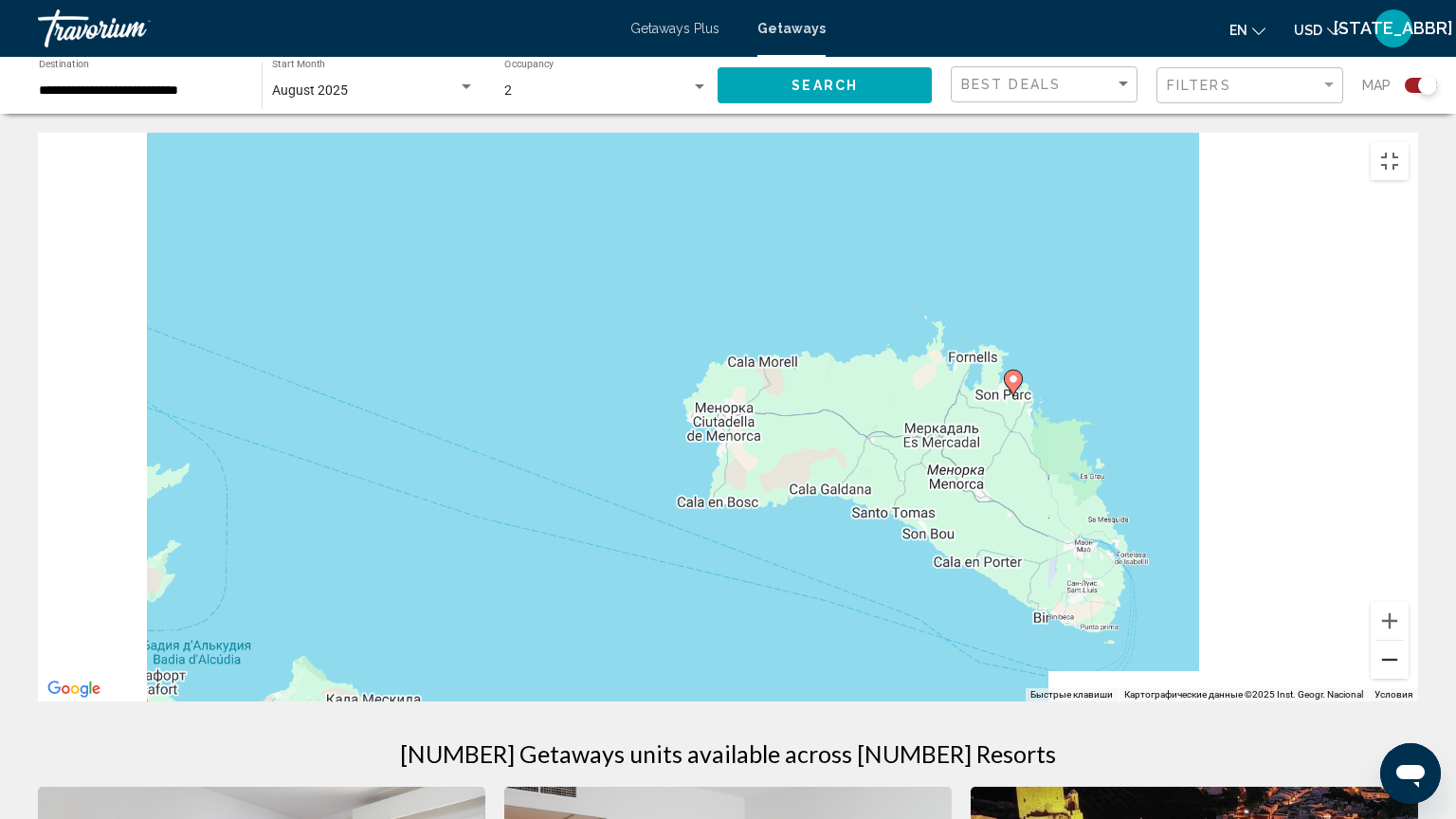 click at bounding box center (1390, 660) 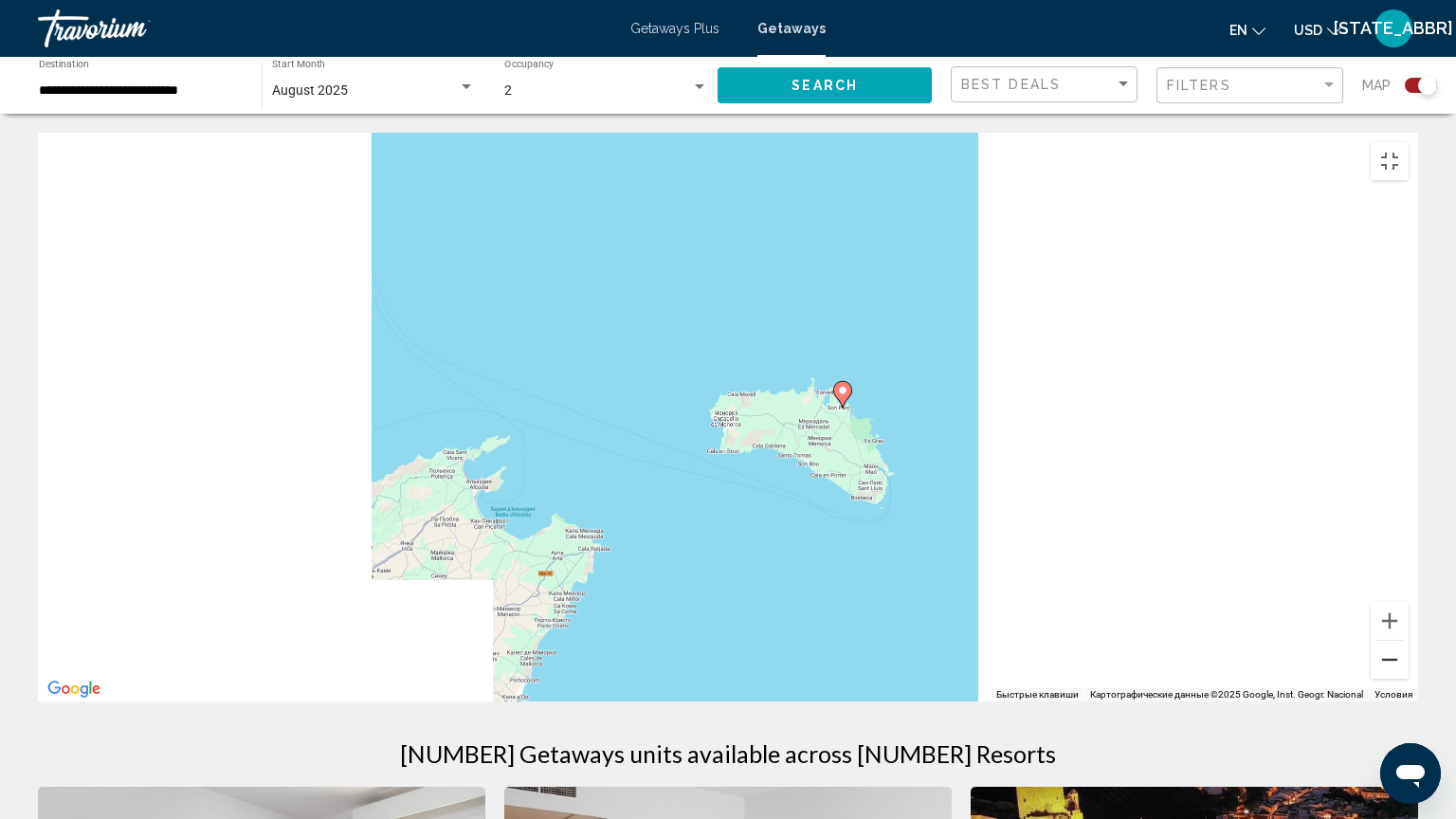 click at bounding box center [1390, 660] 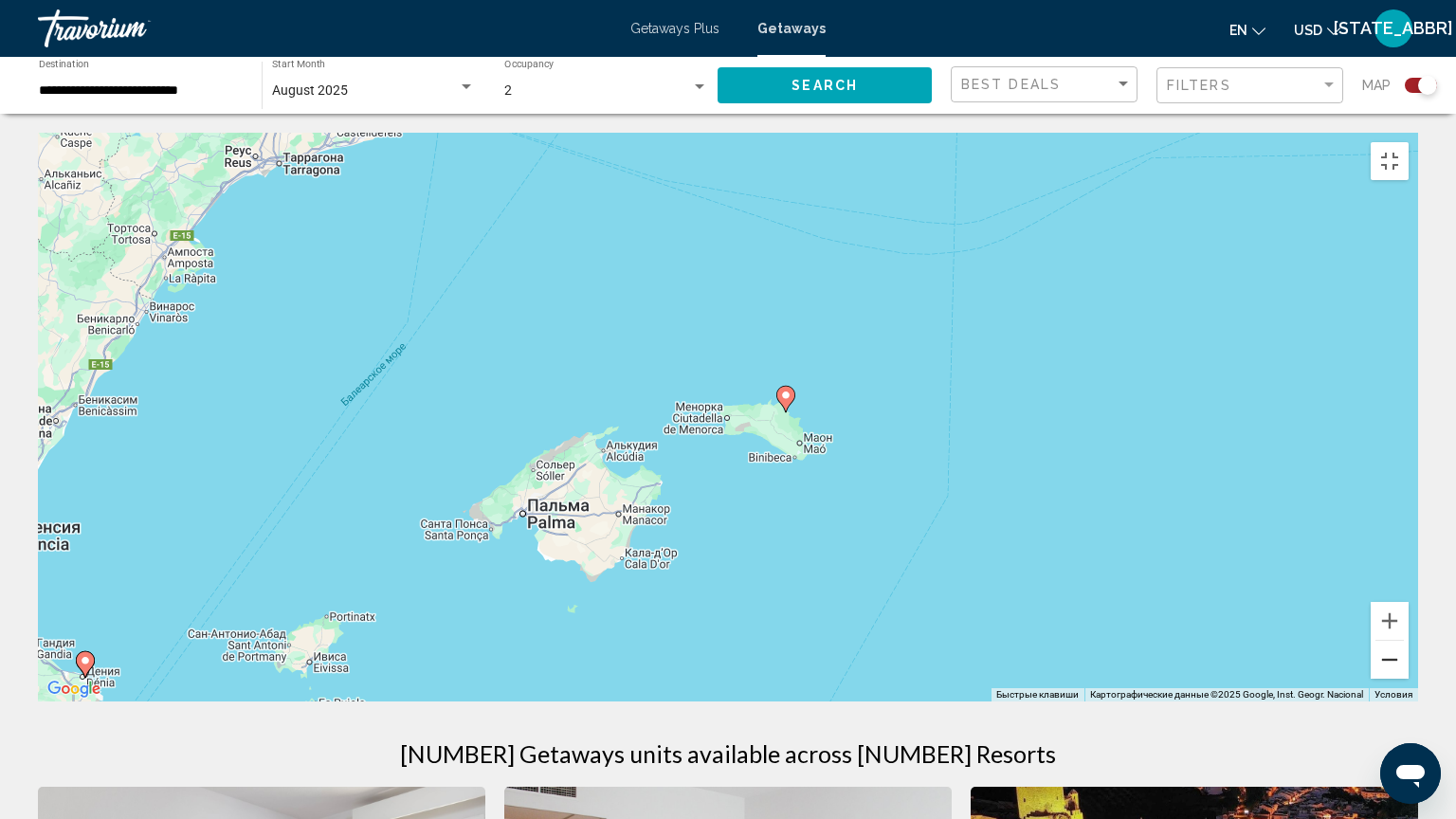 click at bounding box center (1390, 660) 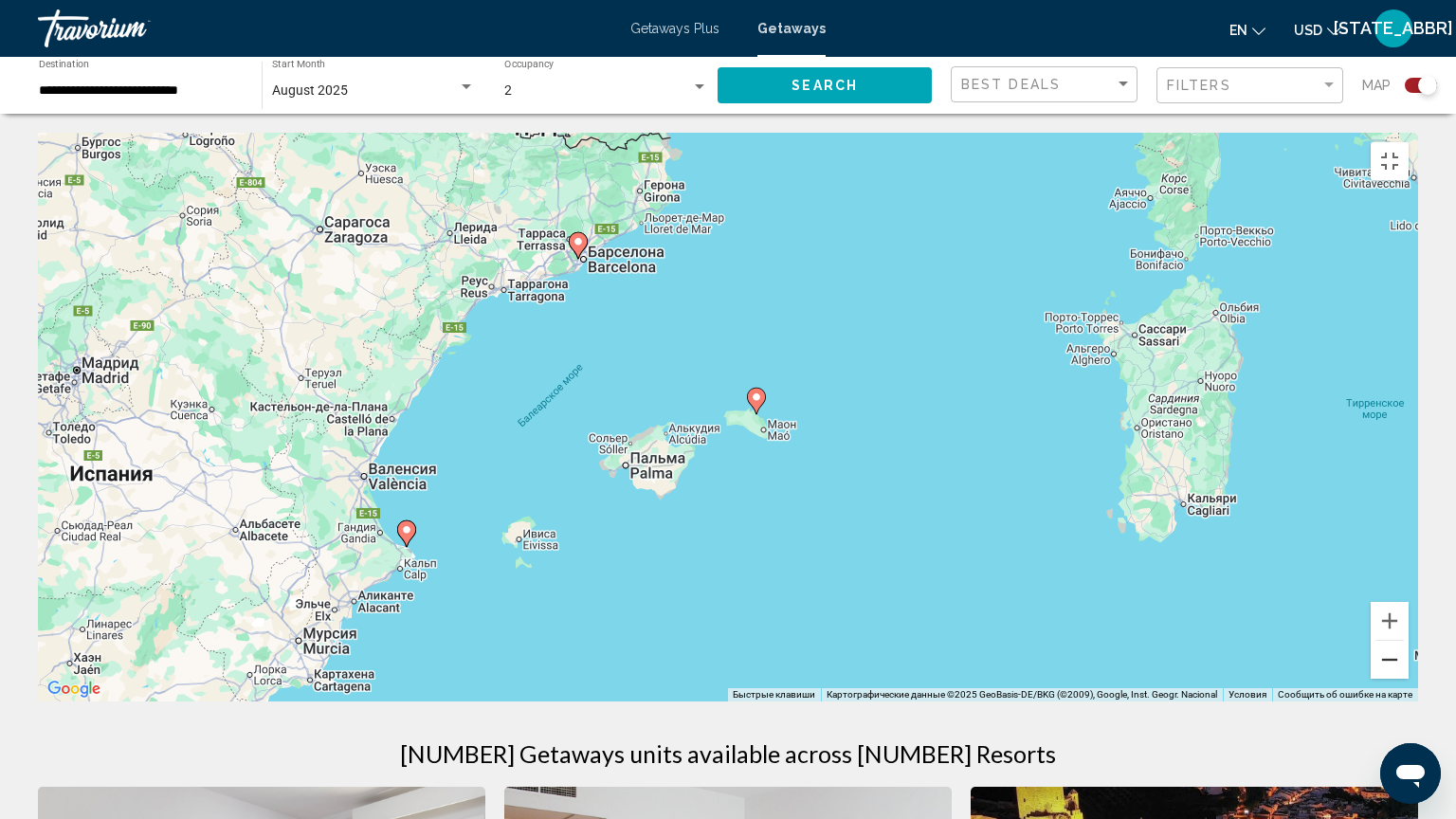 click at bounding box center (1390, 660) 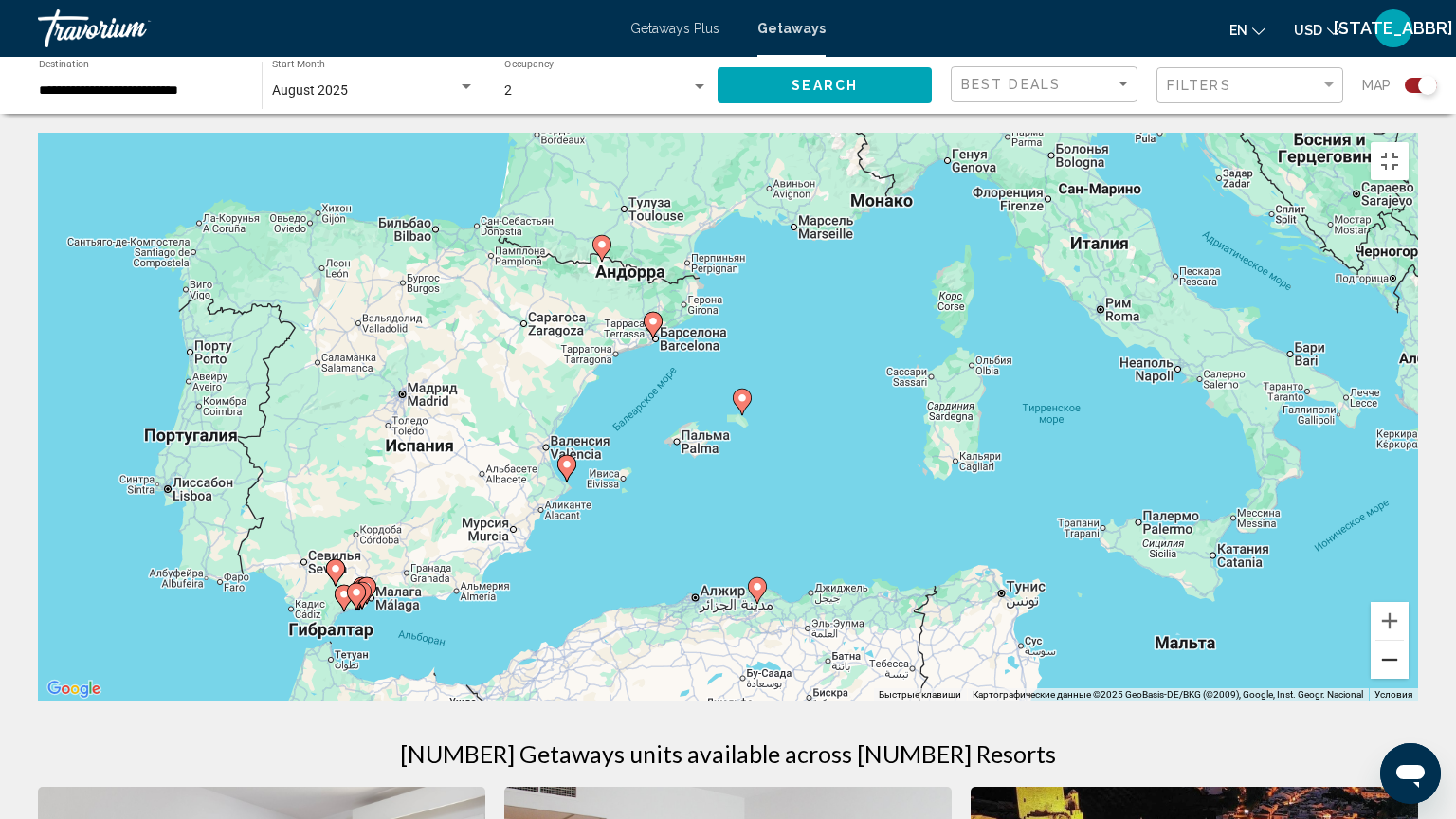 click at bounding box center (1390, 660) 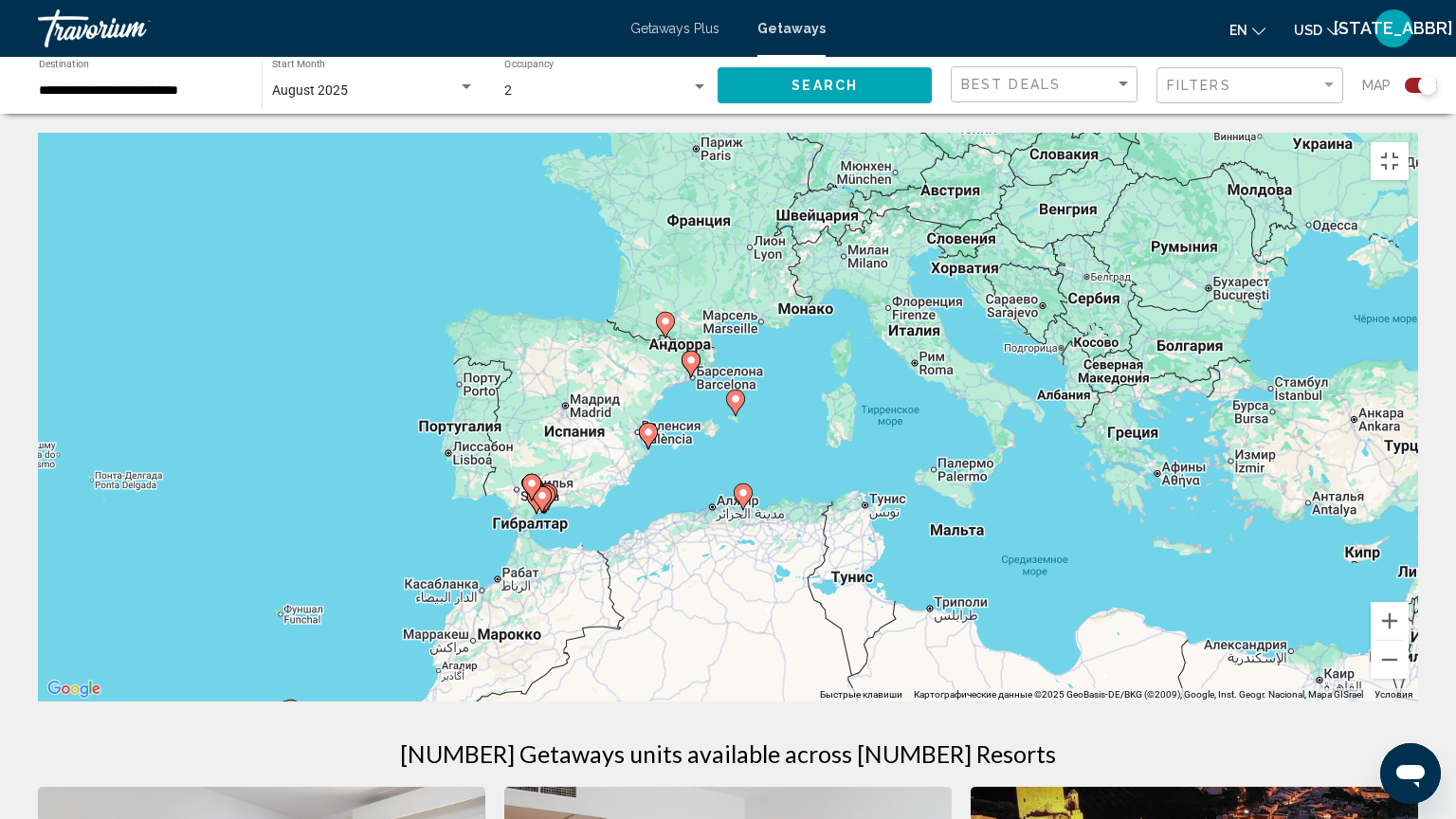 click 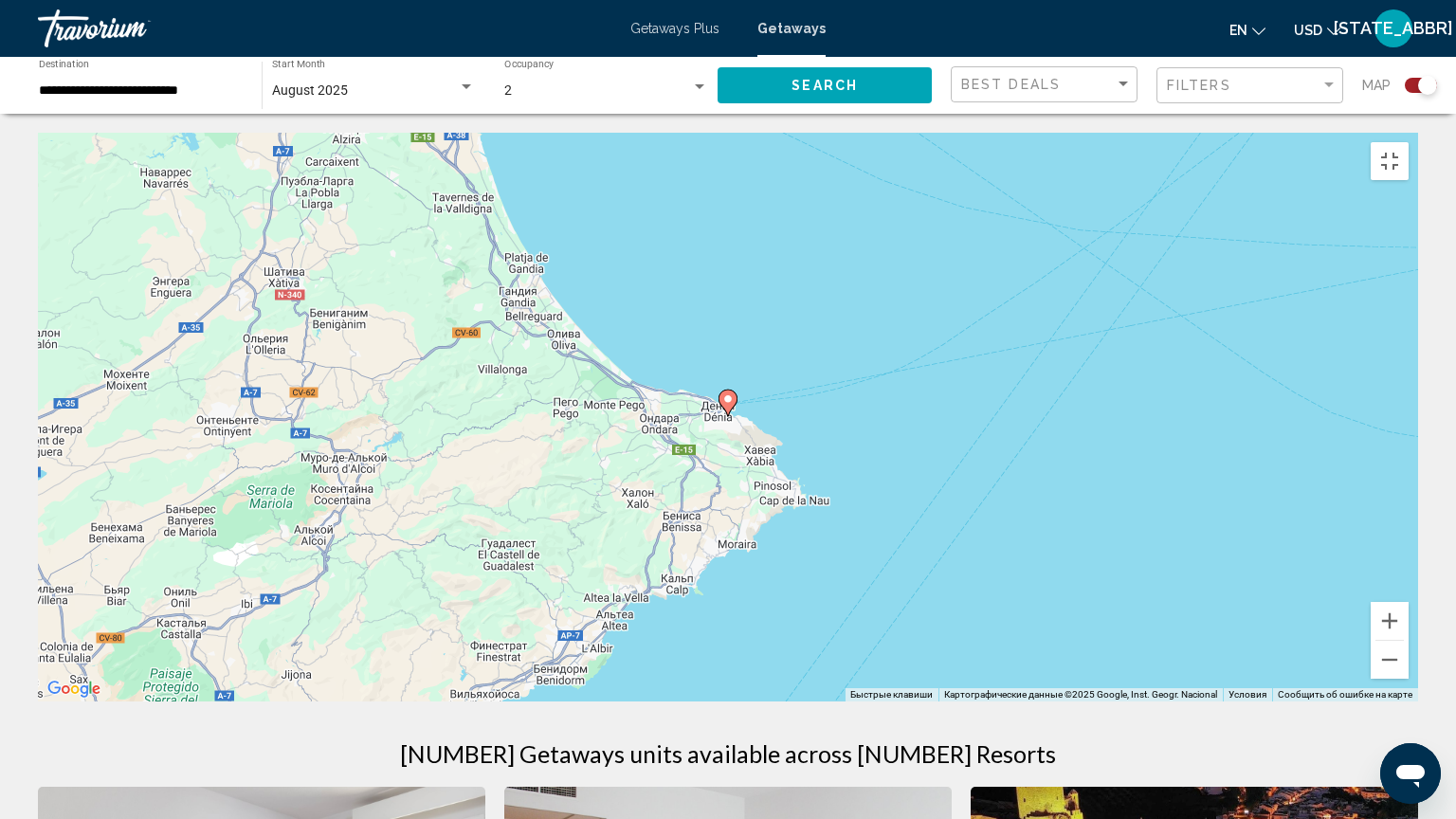 click 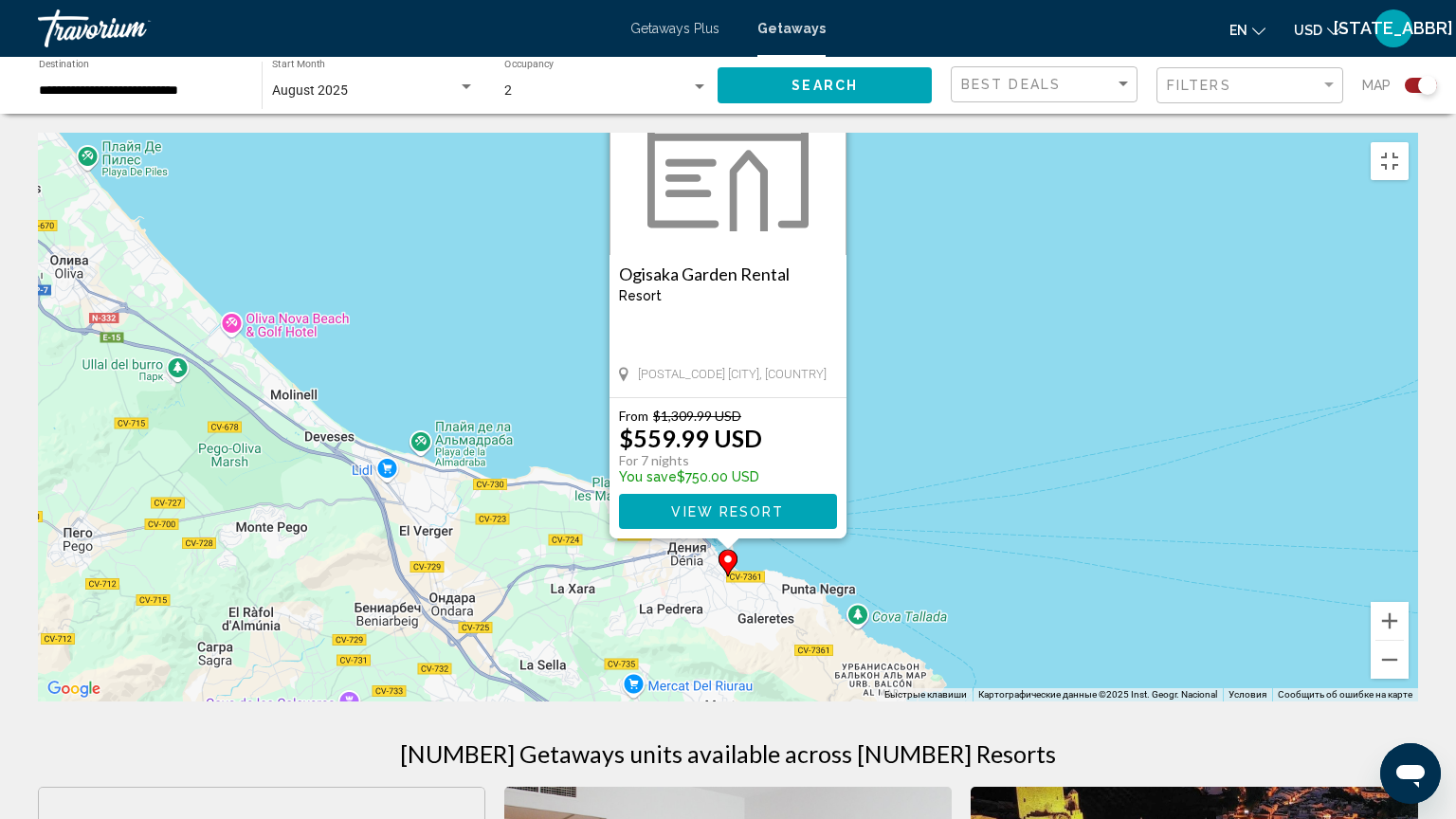 click at bounding box center [728, 160] 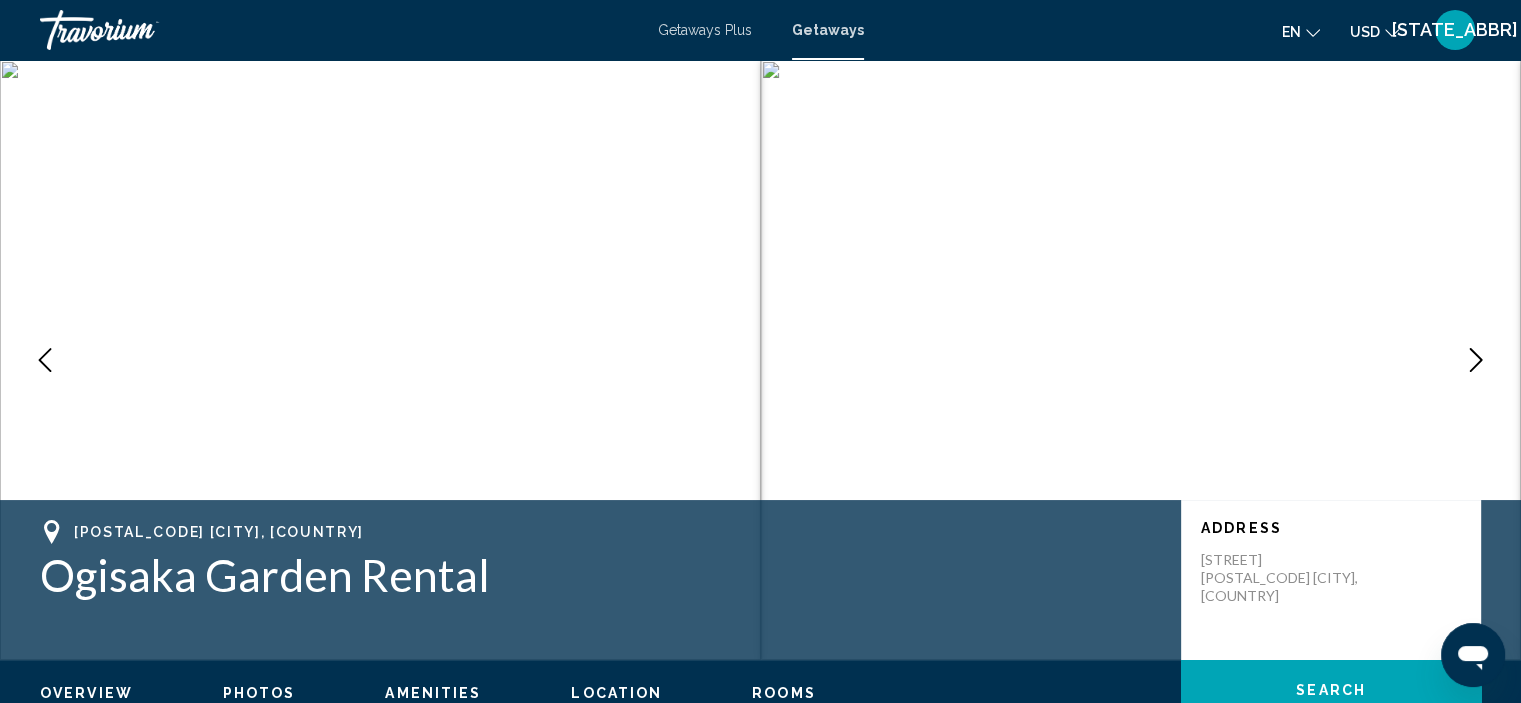 click 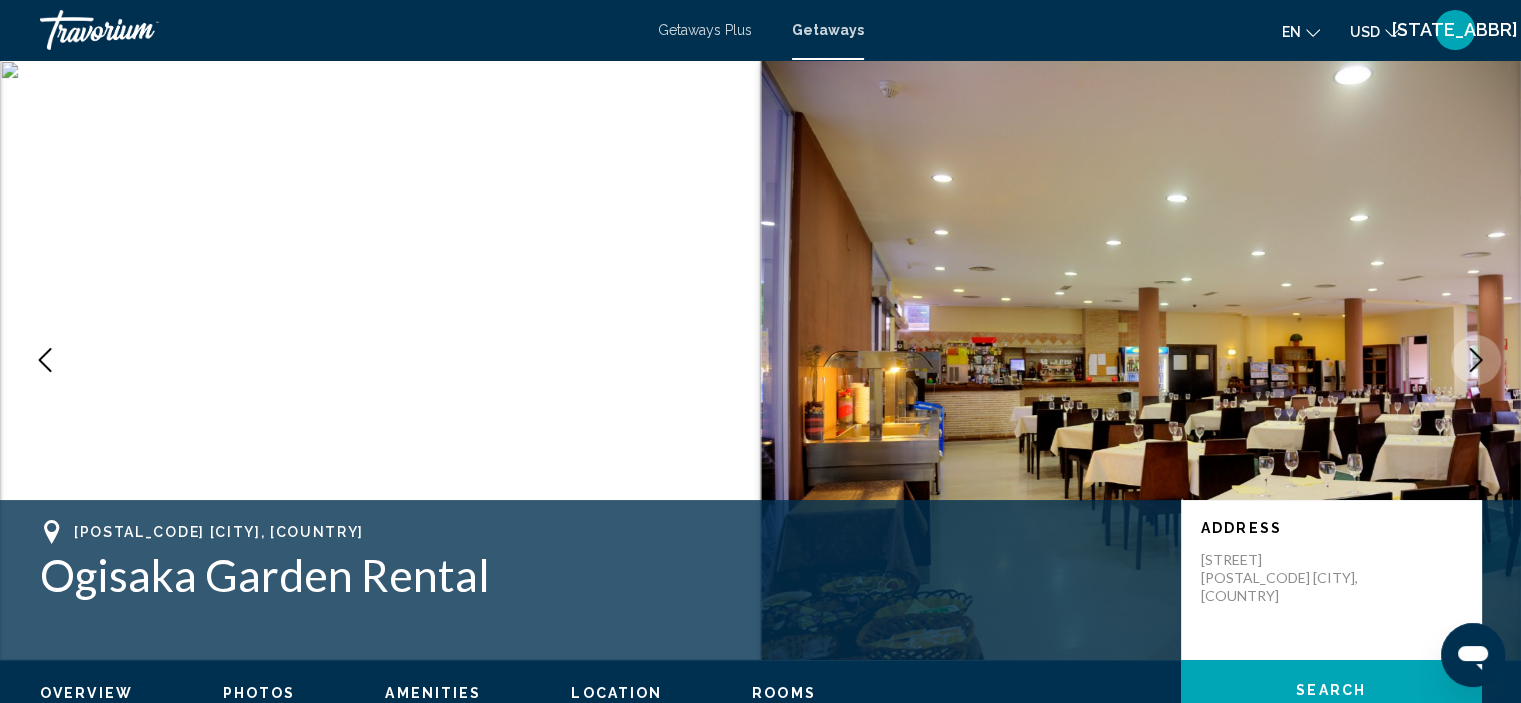 click 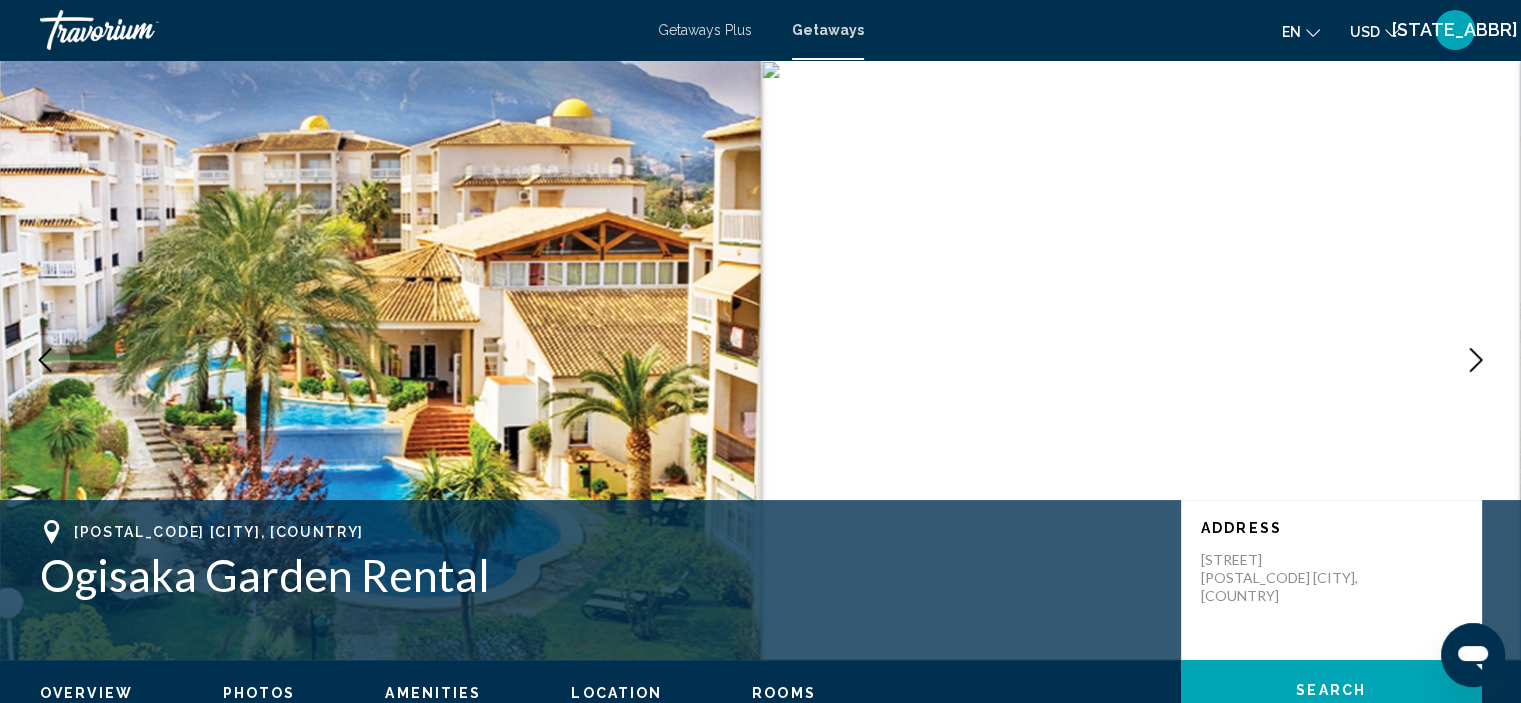 click 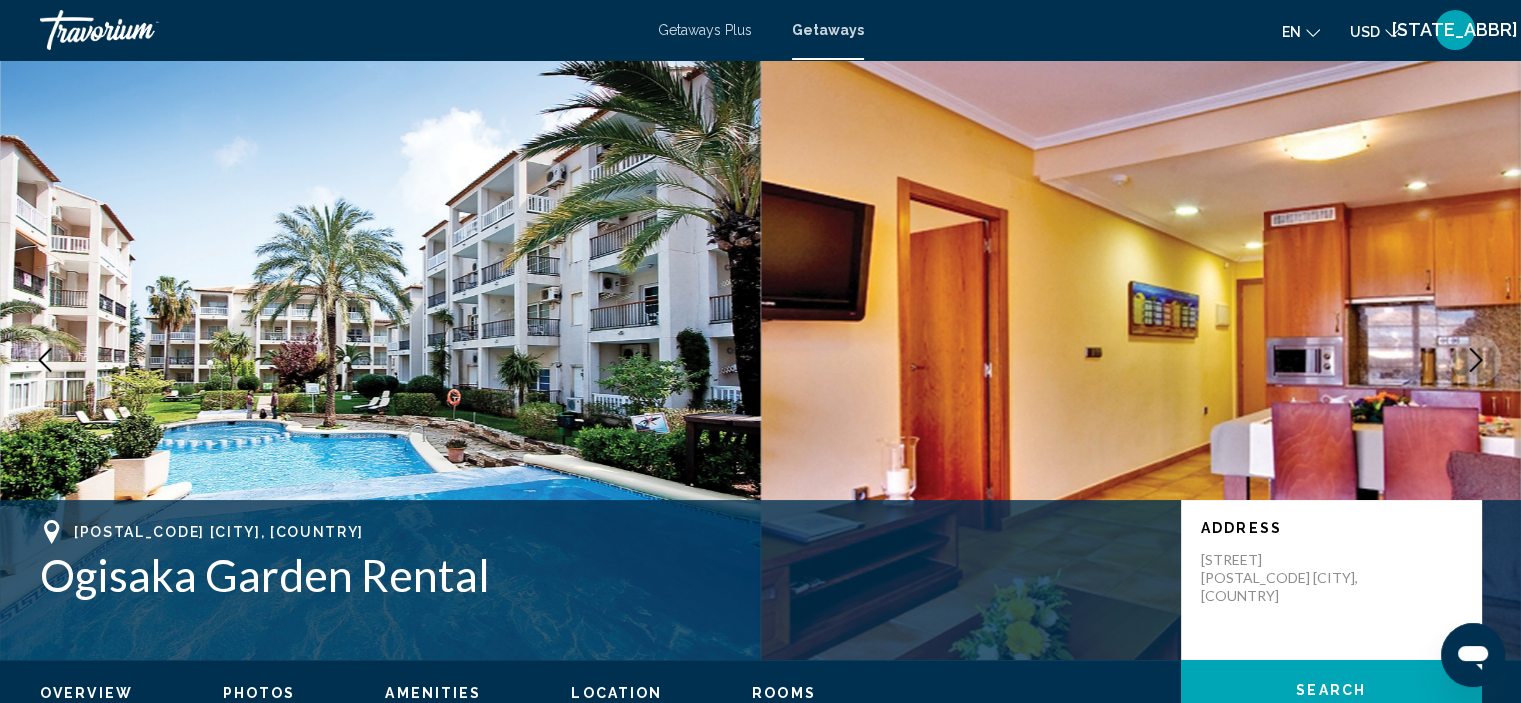 click 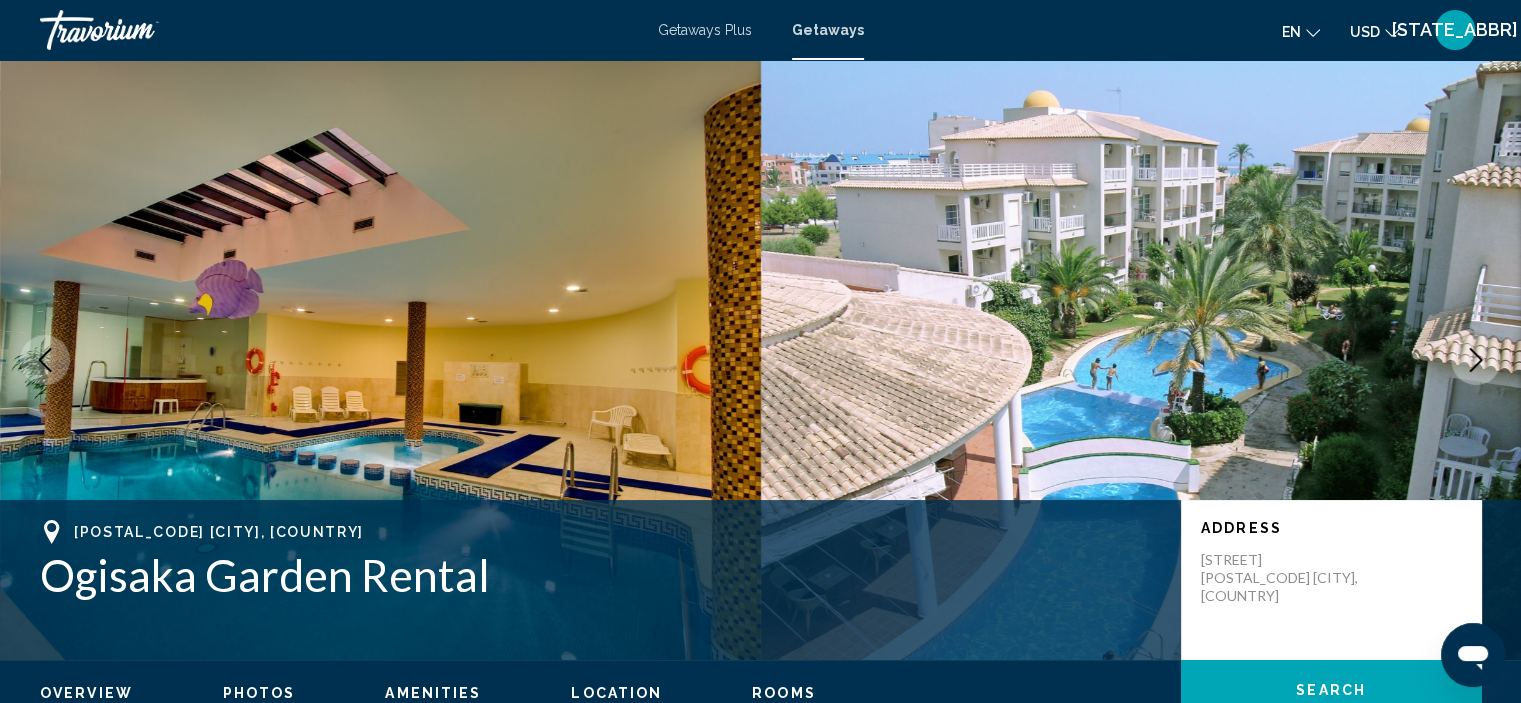 click 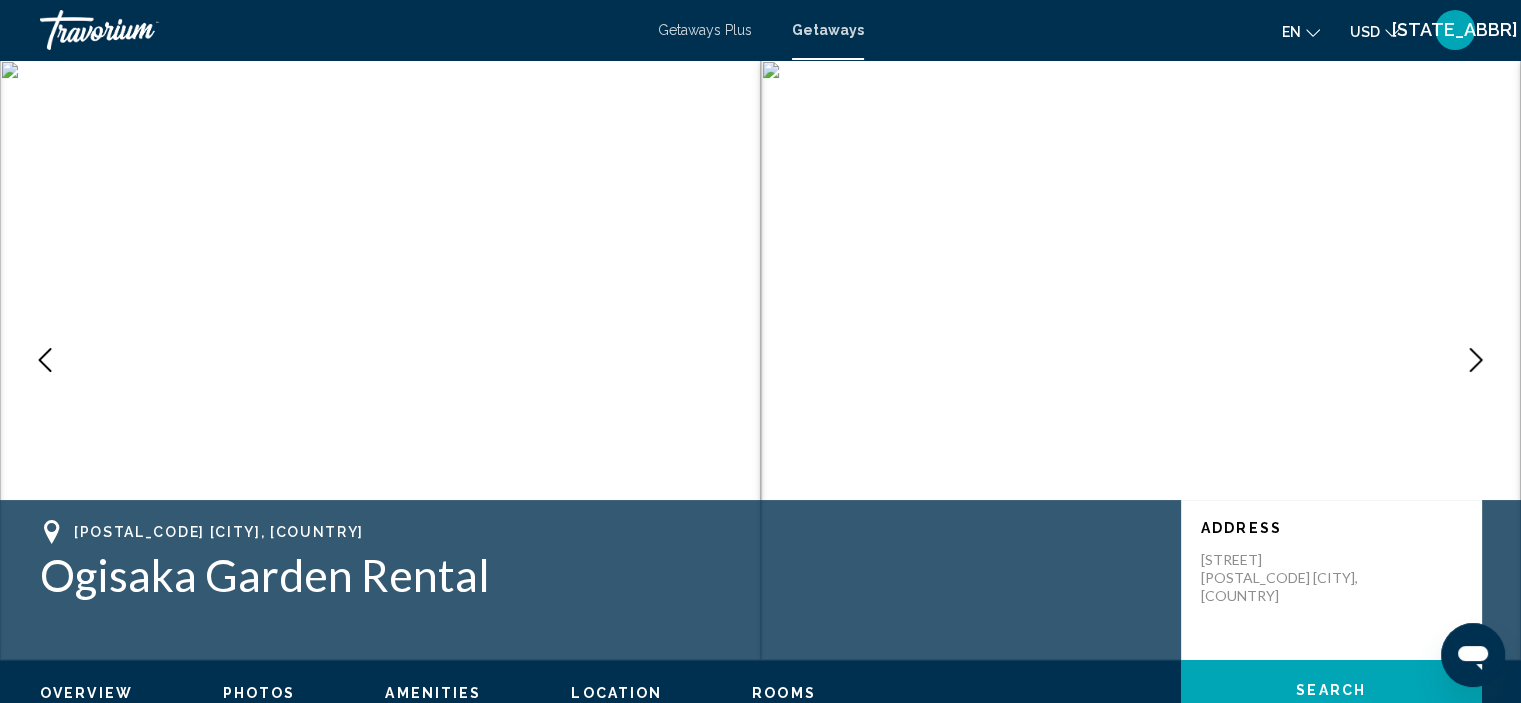 click 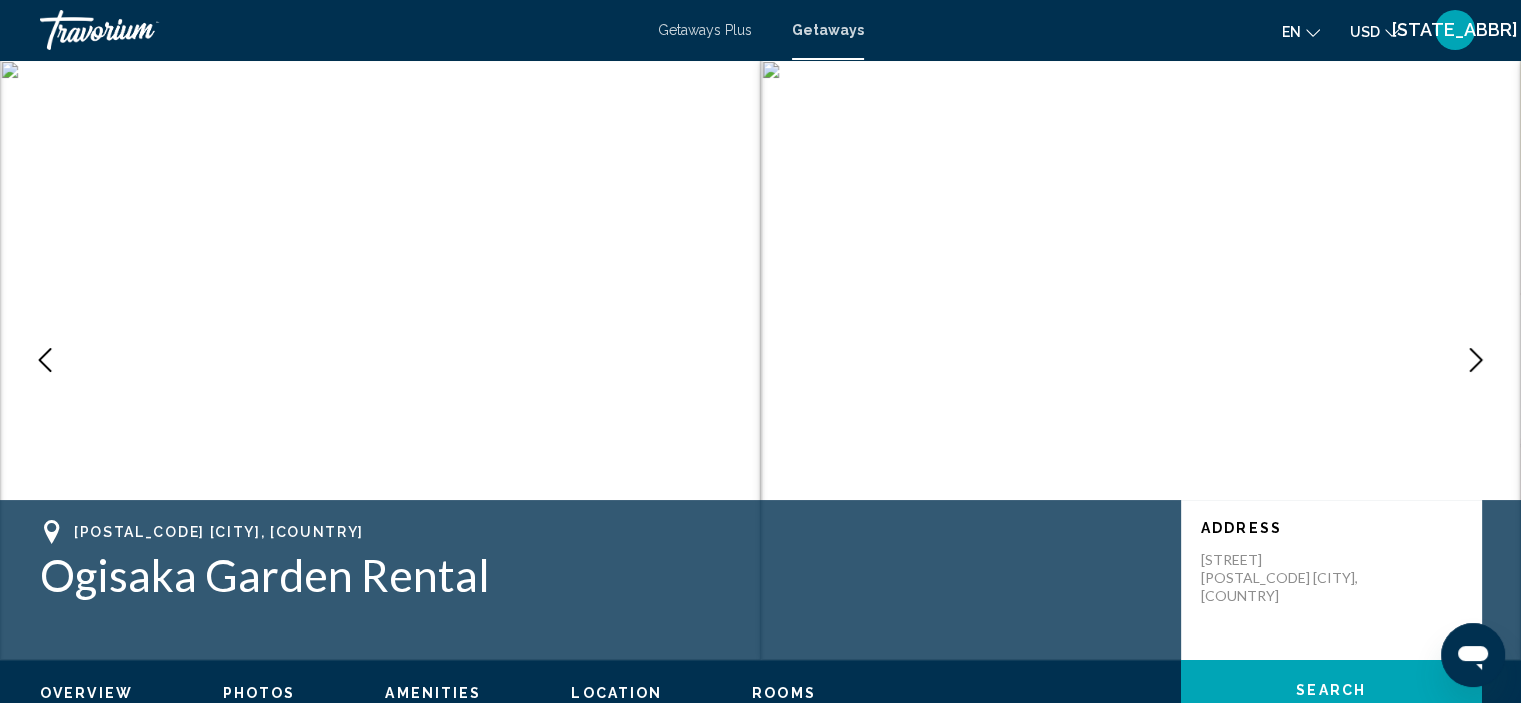 click 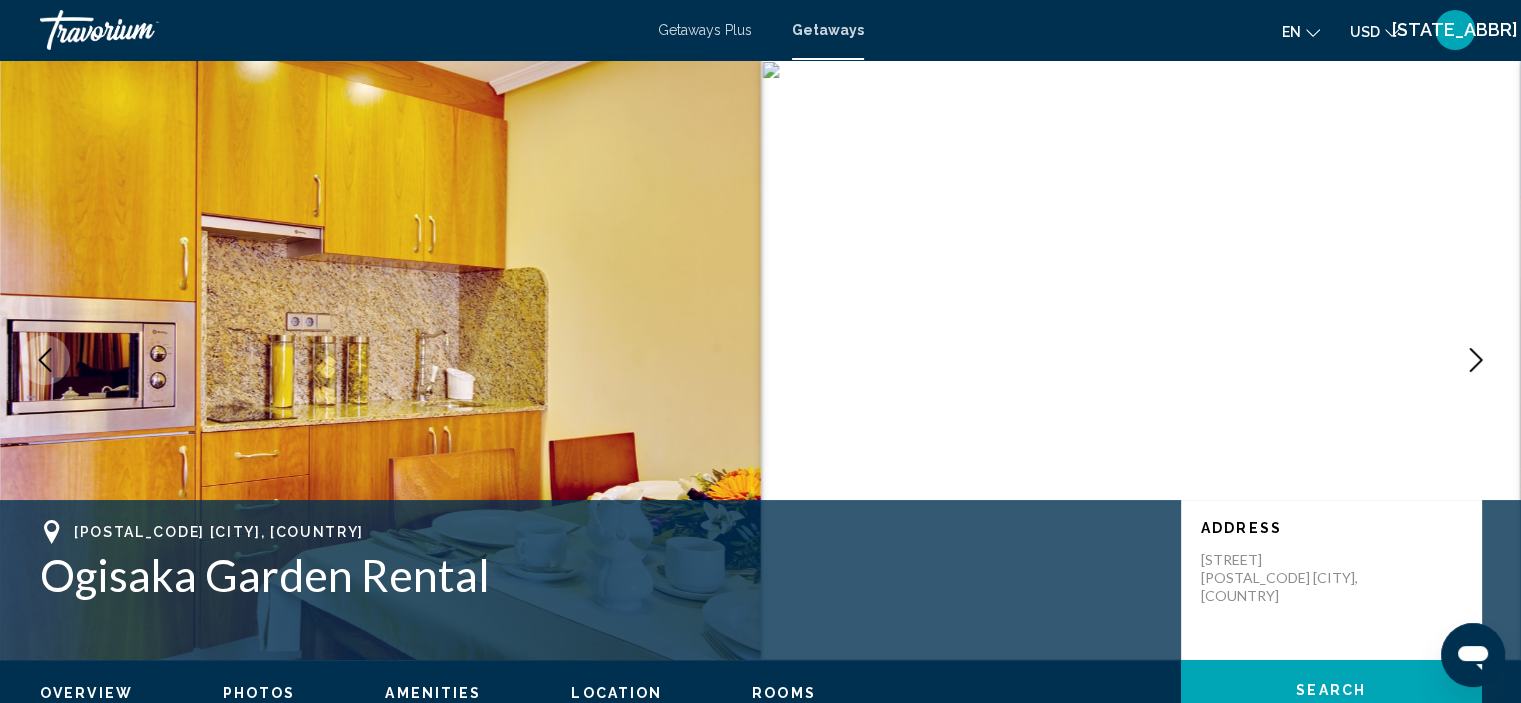 click 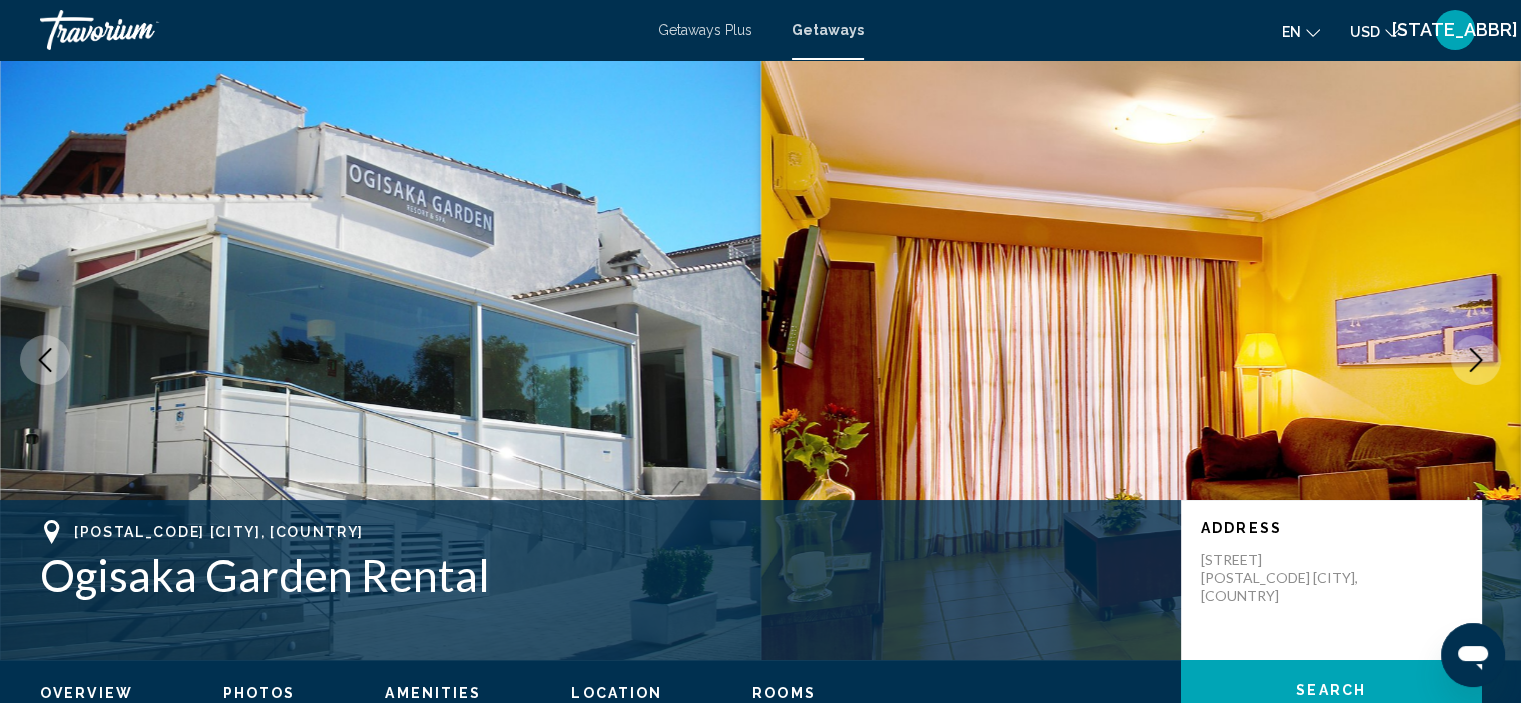 click 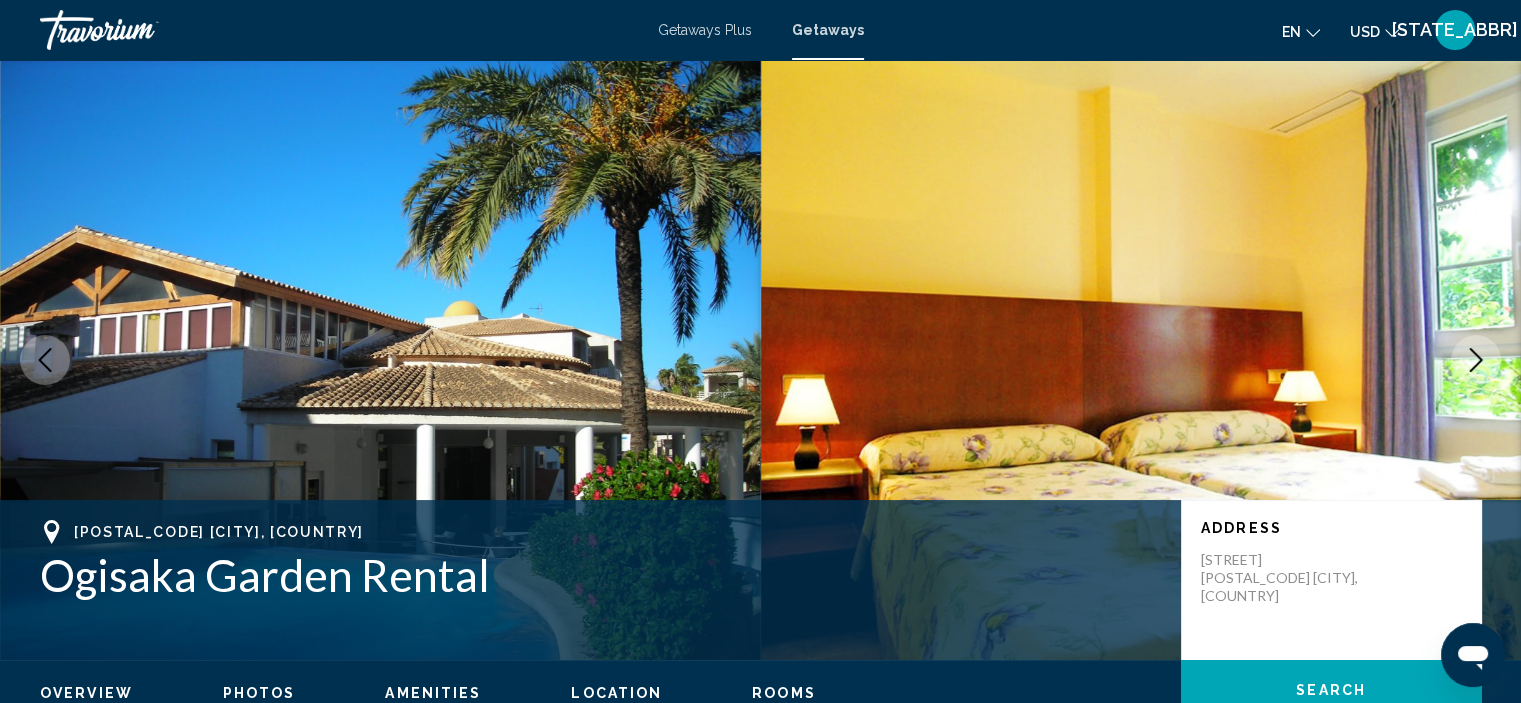click 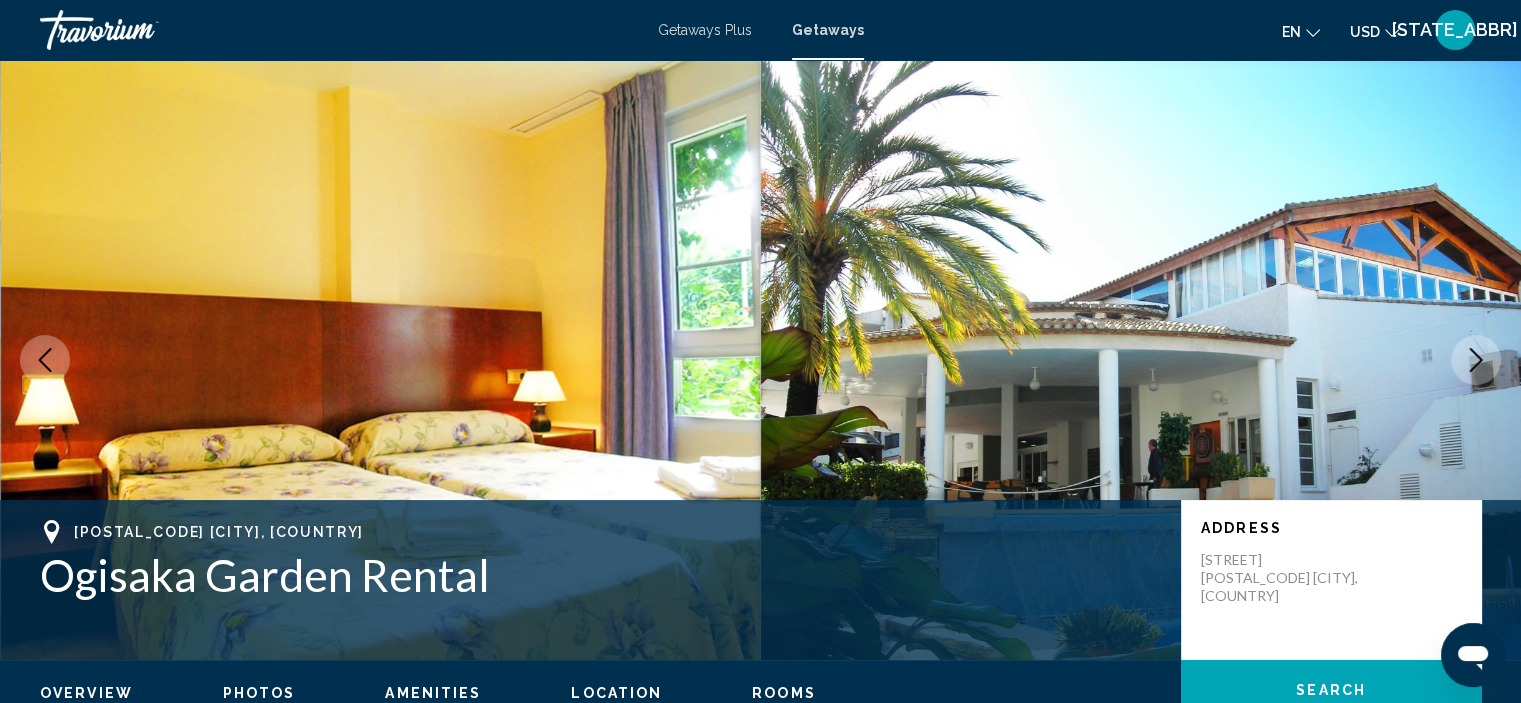 click 